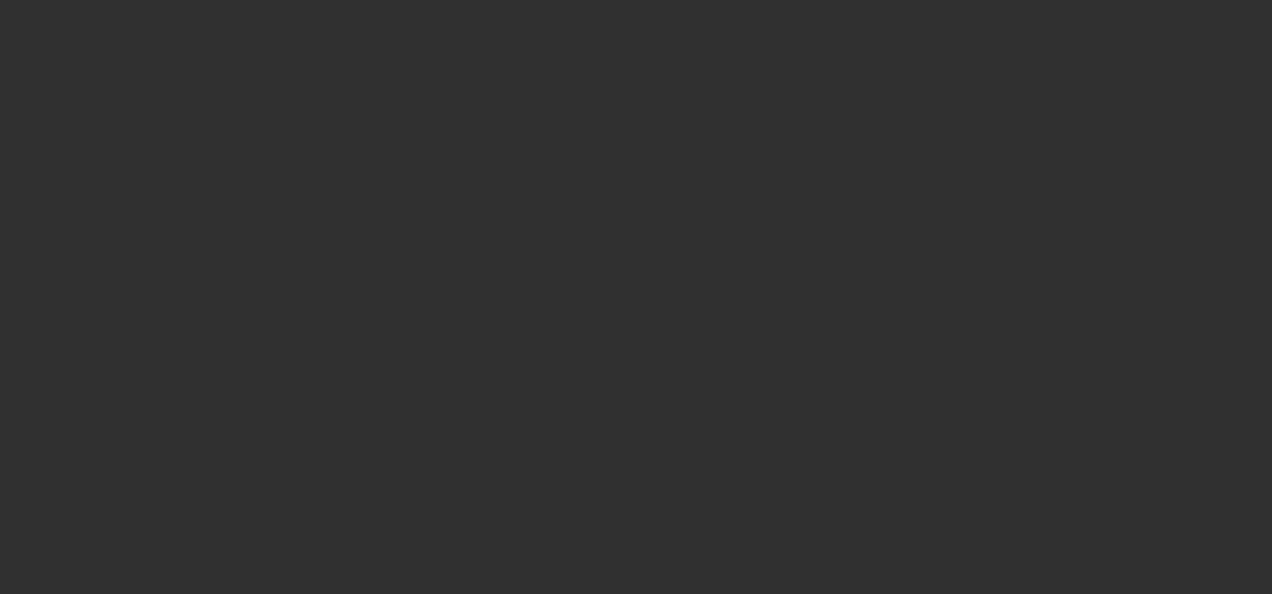 scroll, scrollTop: 0, scrollLeft: 0, axis: both 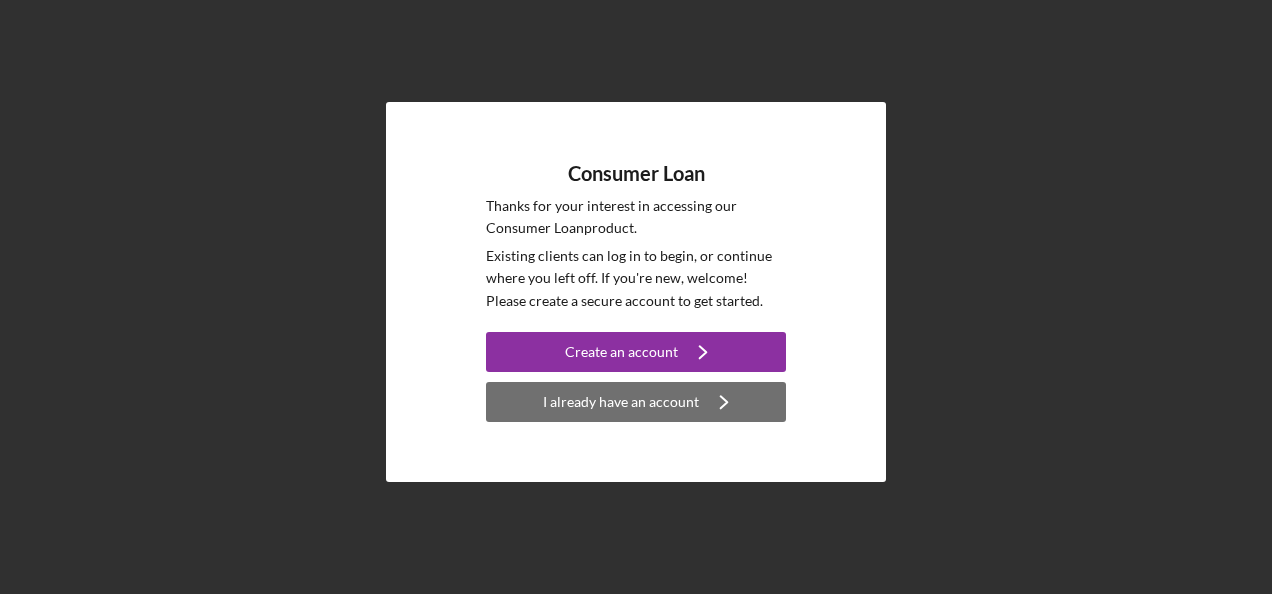 click on "I already have an account" at bounding box center [621, 402] 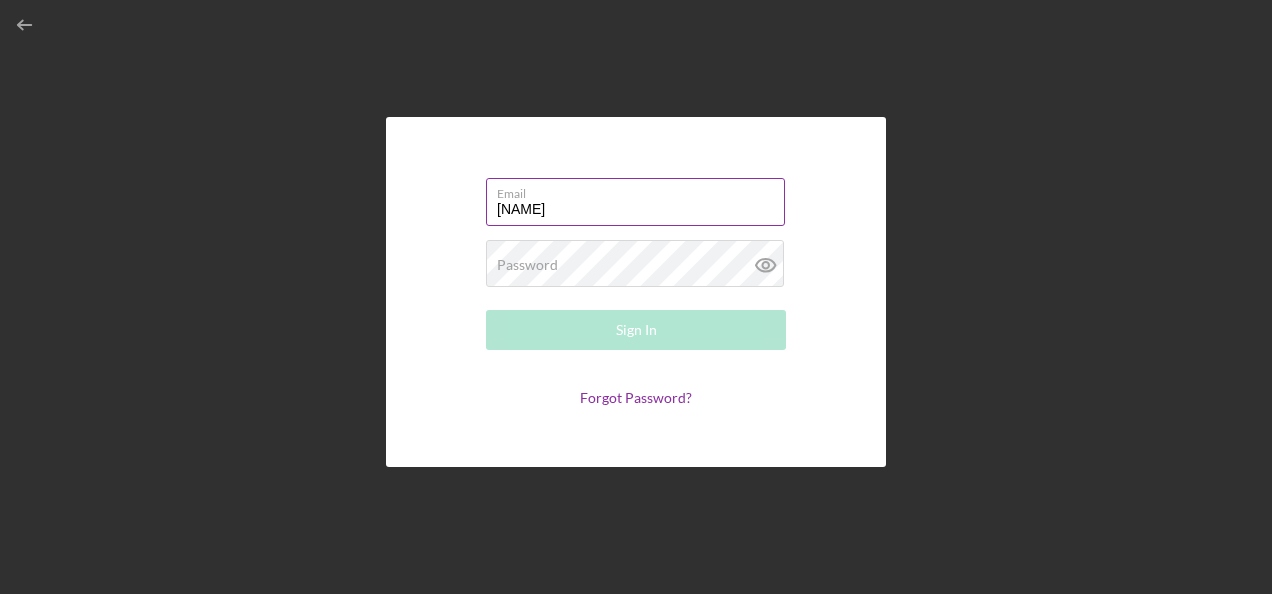 type on "[NAME]@[example.com]" 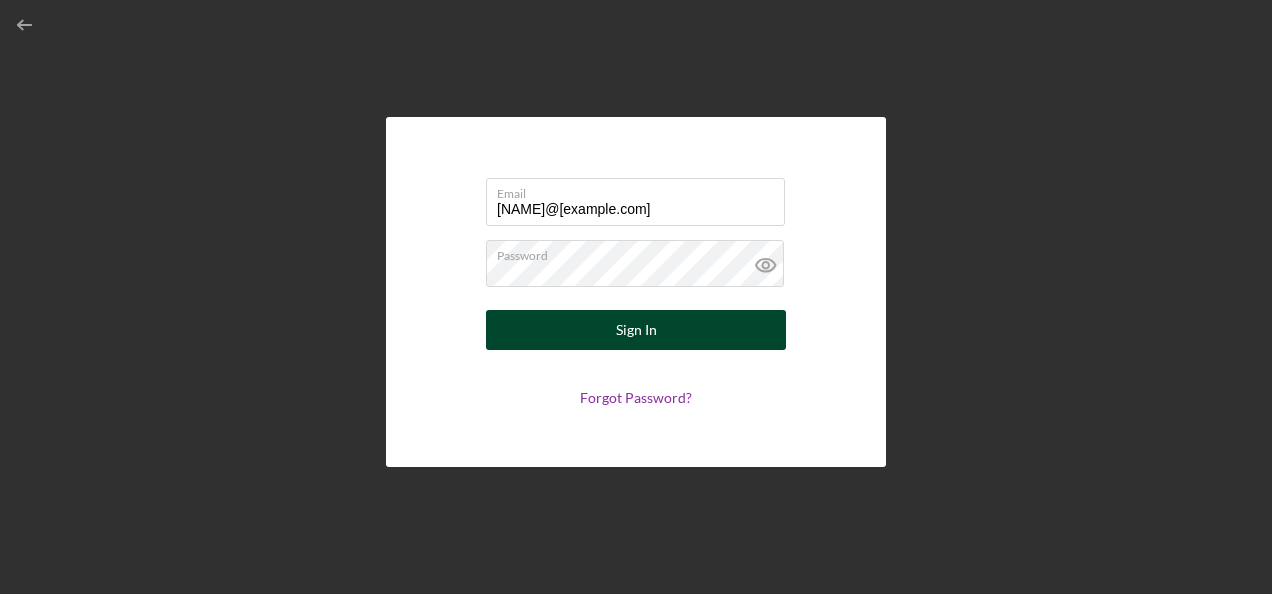 click on "Sign In" at bounding box center (636, 330) 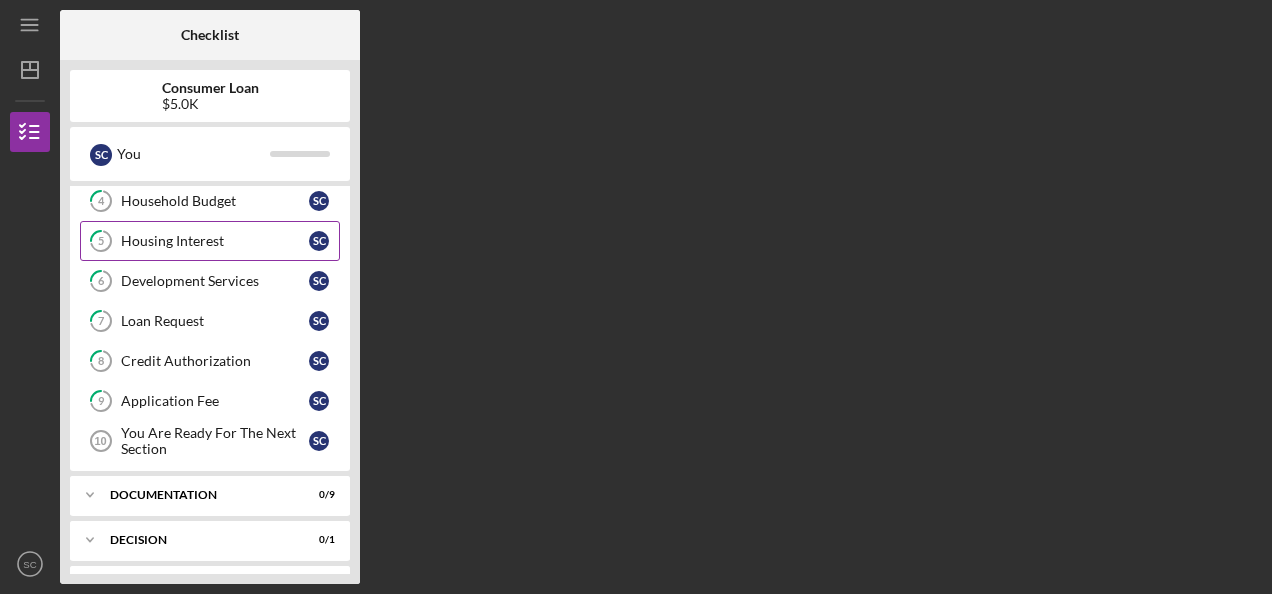 scroll, scrollTop: 0, scrollLeft: 0, axis: both 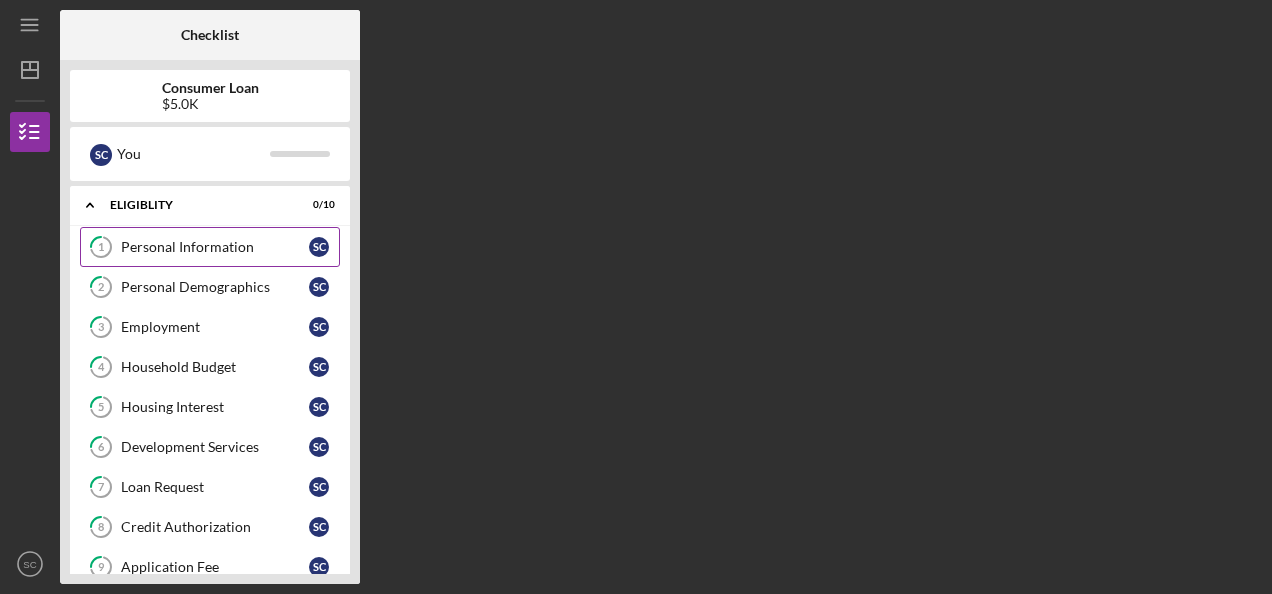 click on "Personal Information" at bounding box center (215, 247) 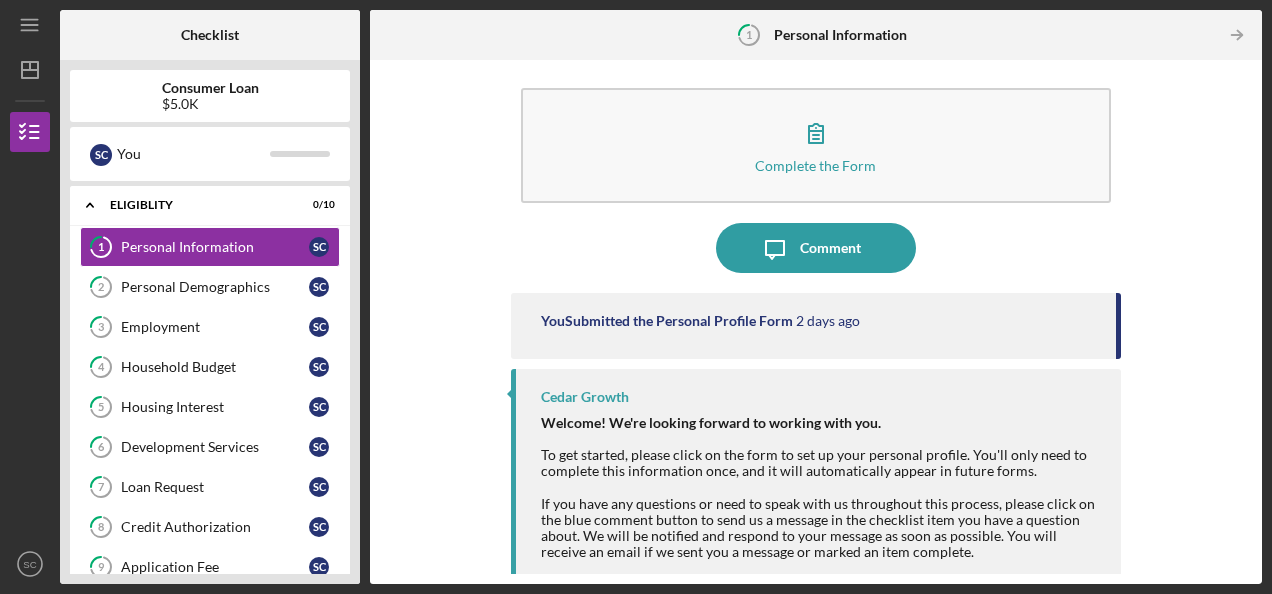 scroll, scrollTop: 0, scrollLeft: 0, axis: both 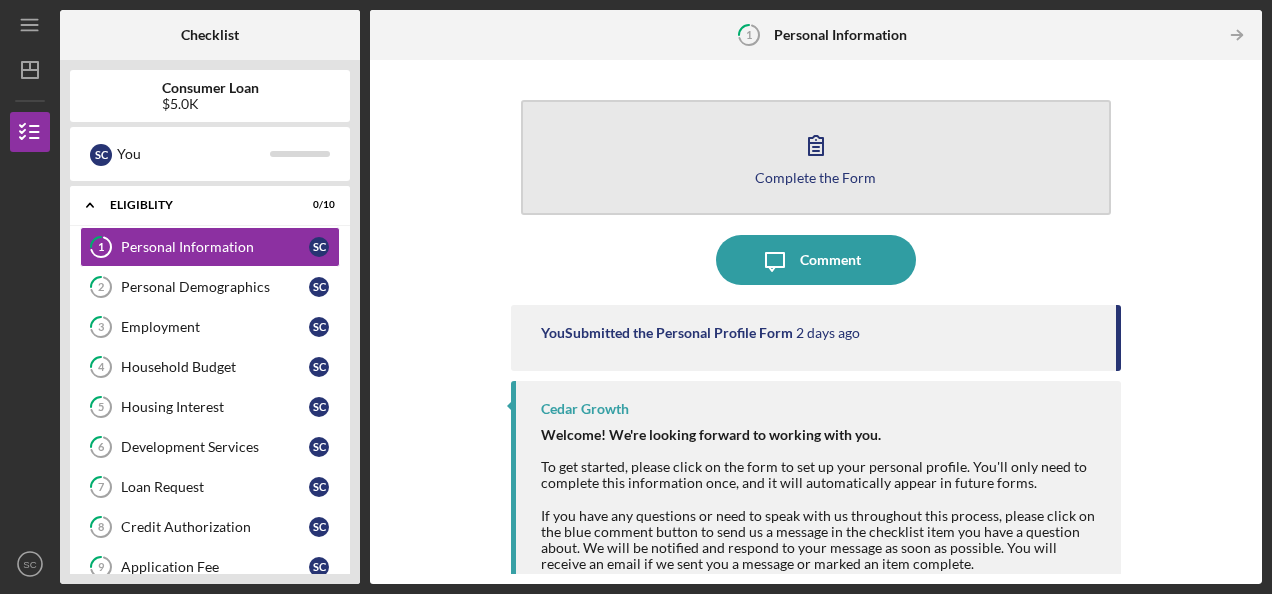 click 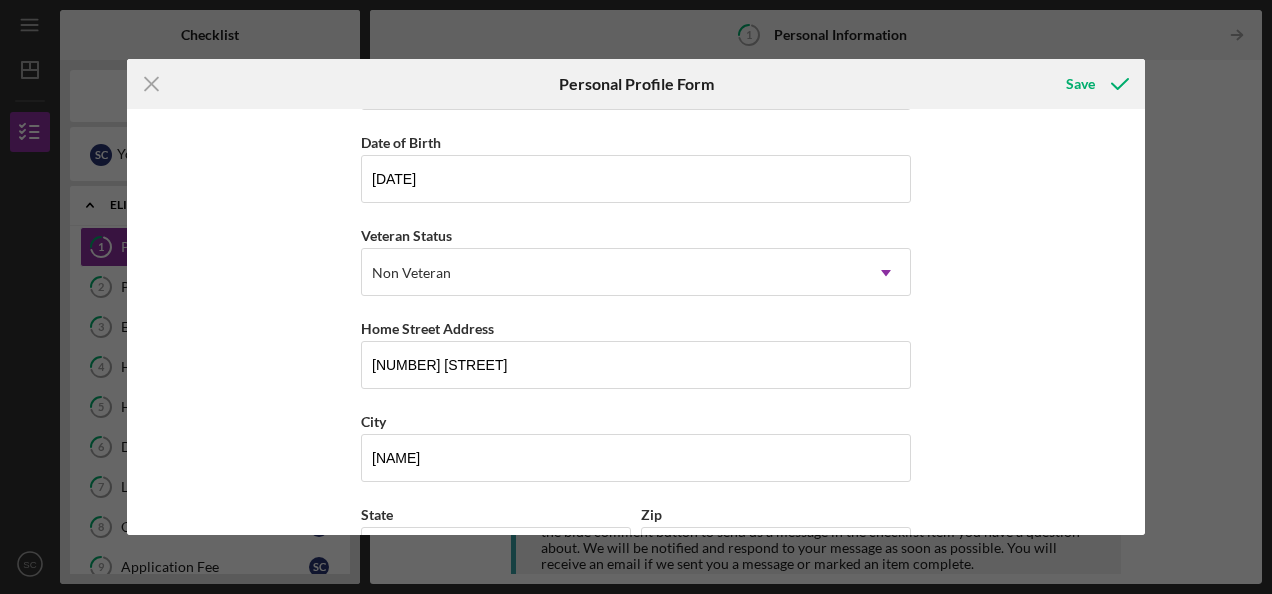scroll, scrollTop: 334, scrollLeft: 0, axis: vertical 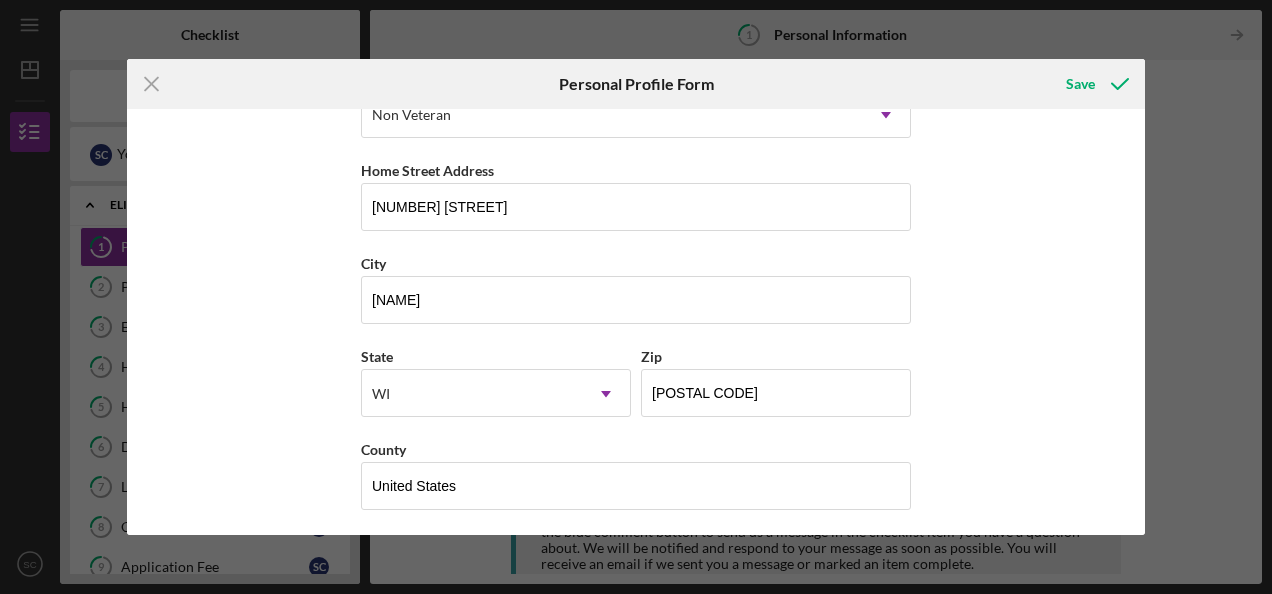 click on "Icon/Menu Close" 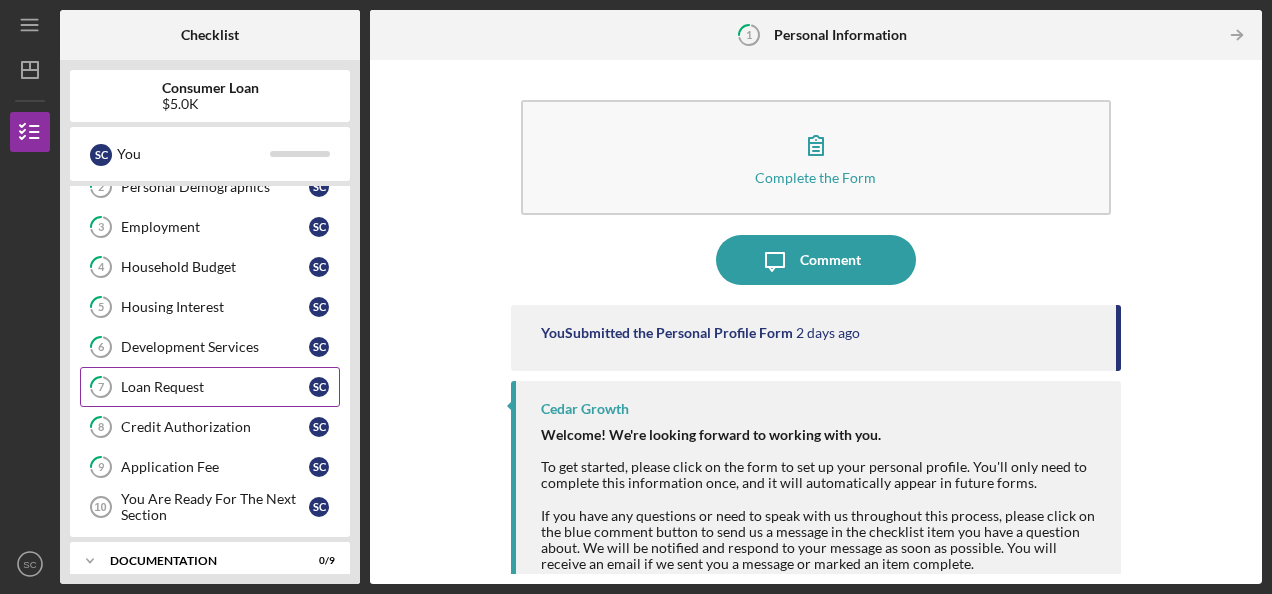 scroll, scrollTop: 200, scrollLeft: 0, axis: vertical 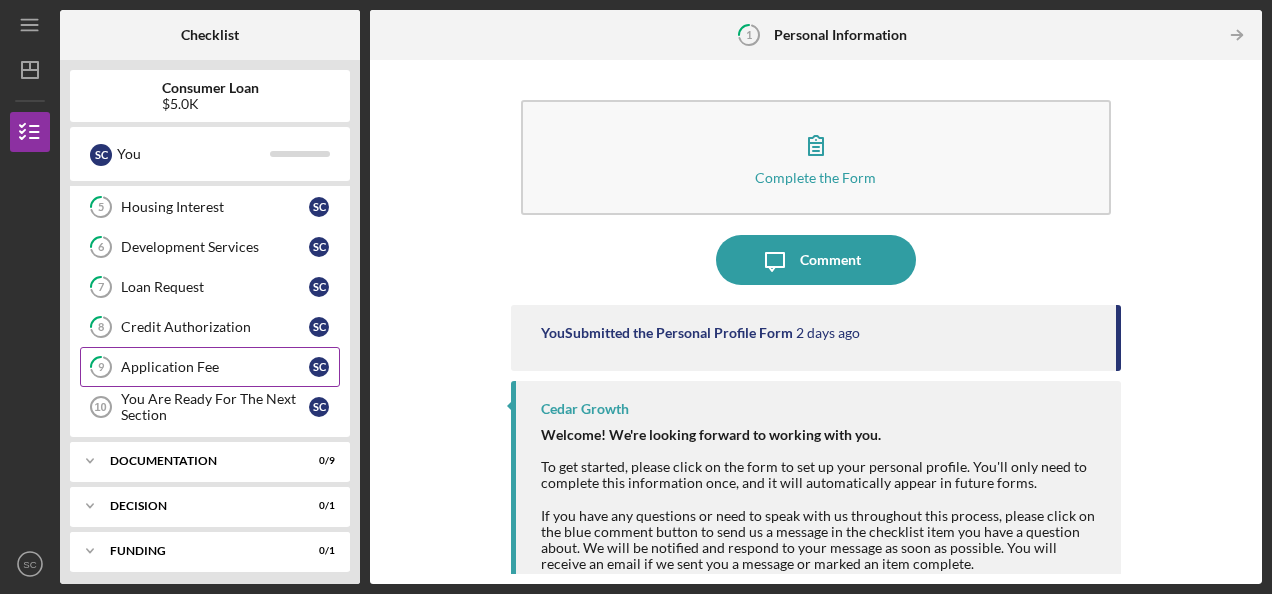 click on "Application Fee" at bounding box center (215, 367) 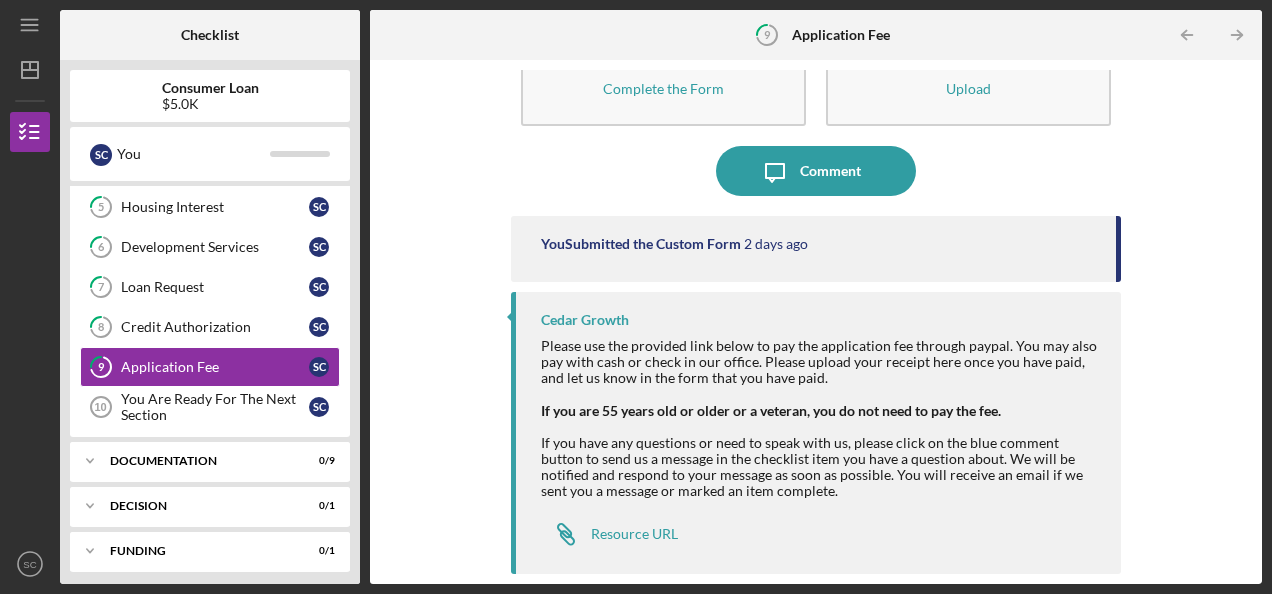 scroll, scrollTop: 0, scrollLeft: 0, axis: both 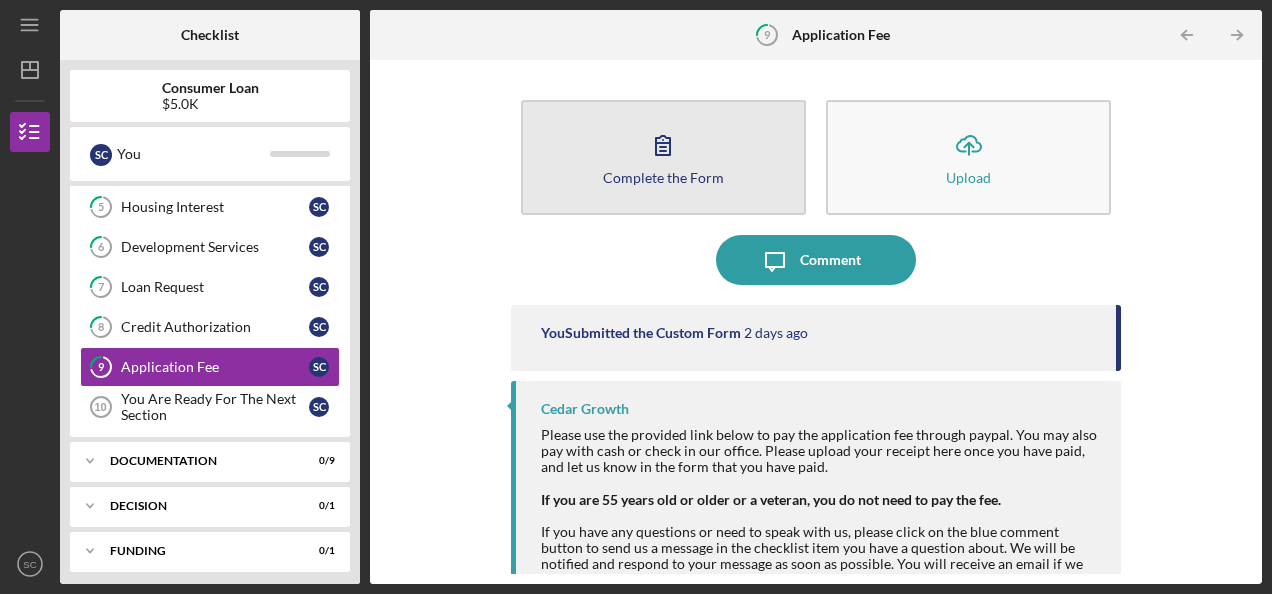 click 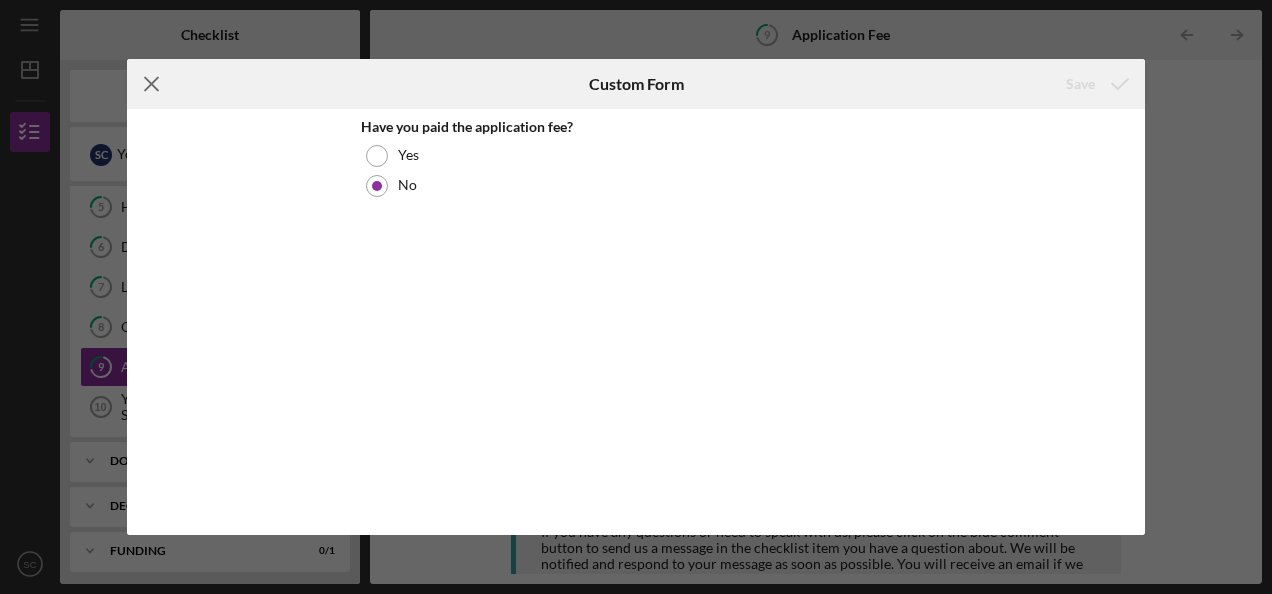 click on "Icon/Menu Close" 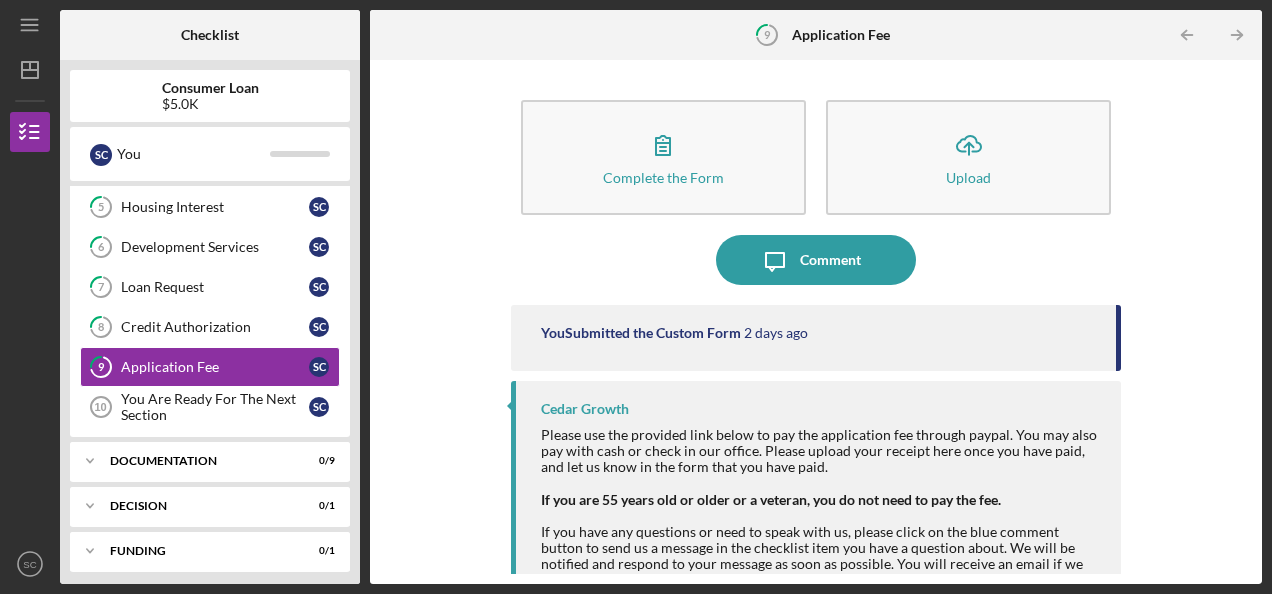 scroll, scrollTop: 89, scrollLeft: 0, axis: vertical 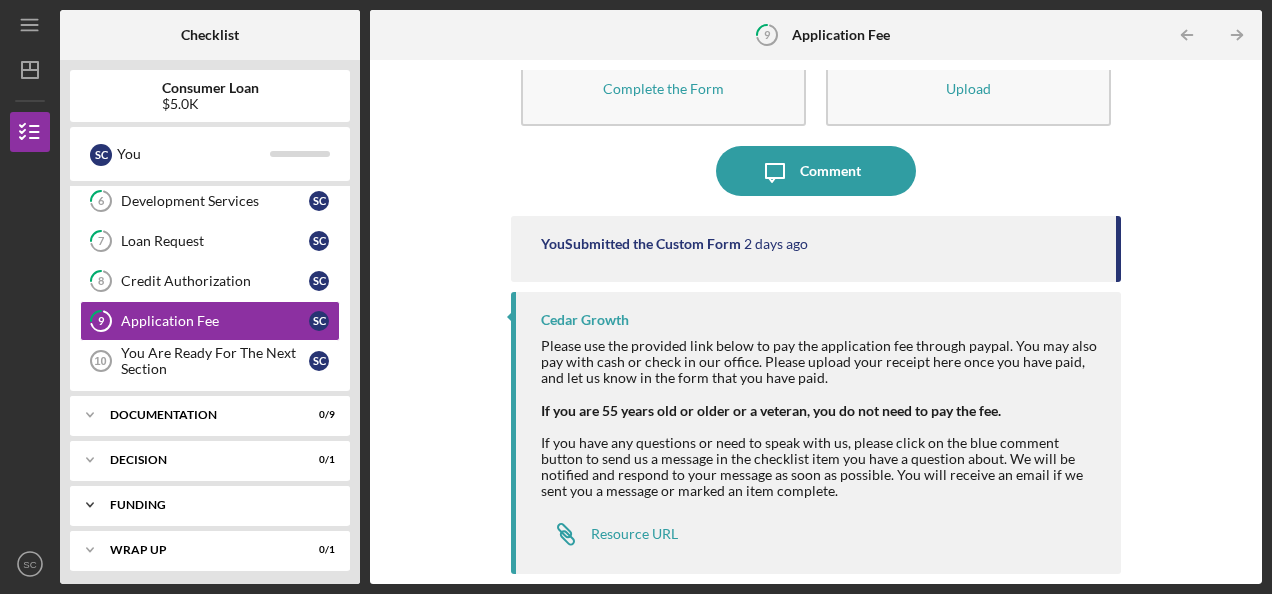 click on "Funding" at bounding box center [217, 505] 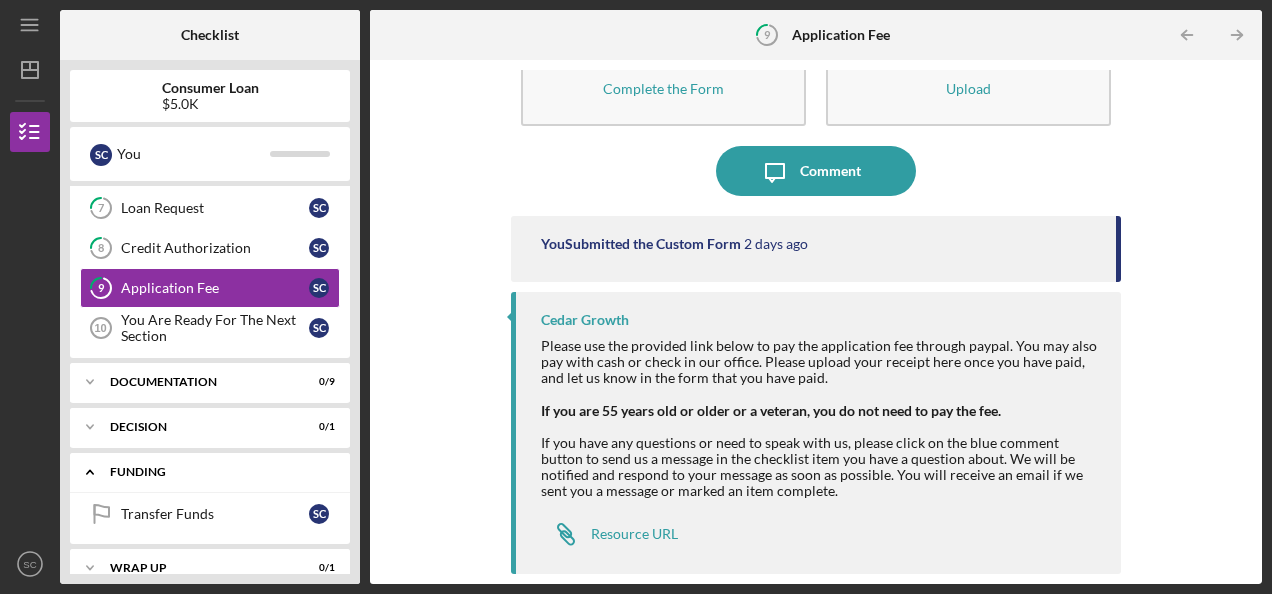 scroll, scrollTop: 296, scrollLeft: 0, axis: vertical 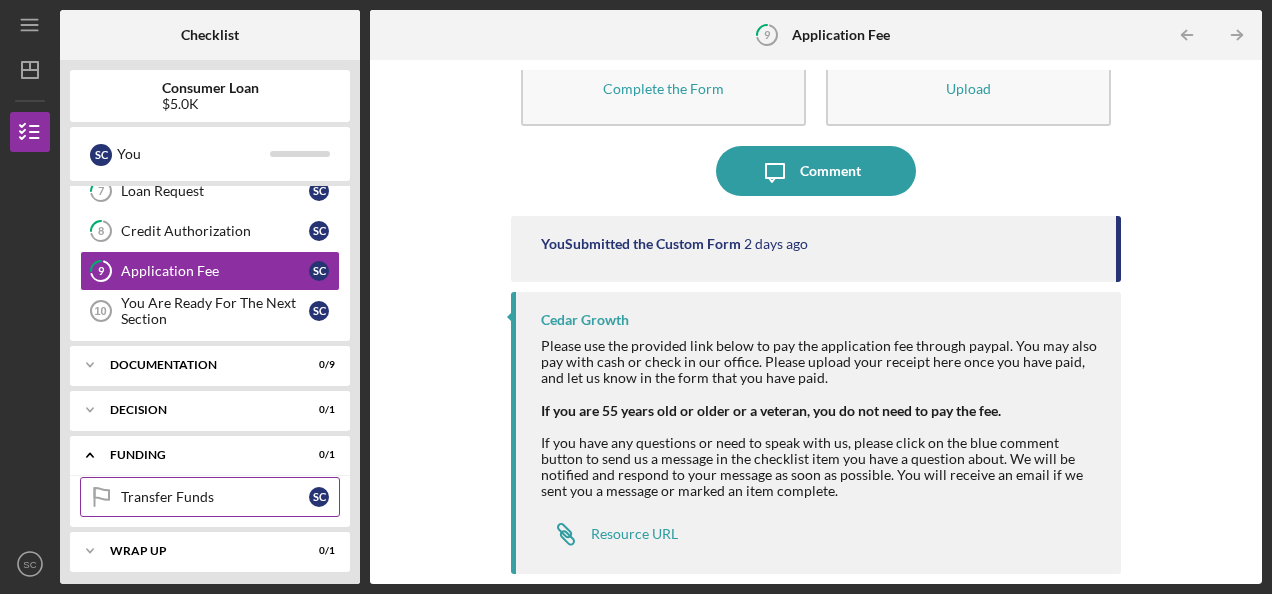 click on "Transfer Funds" at bounding box center [215, 497] 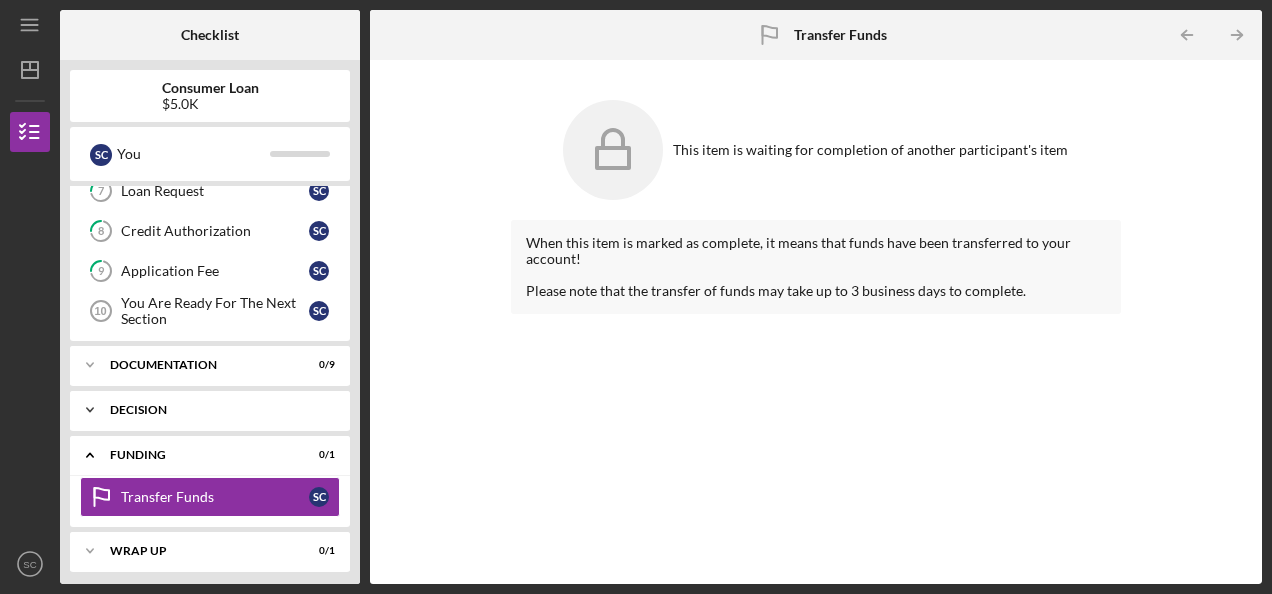click on "Funding" at bounding box center [197, 455] 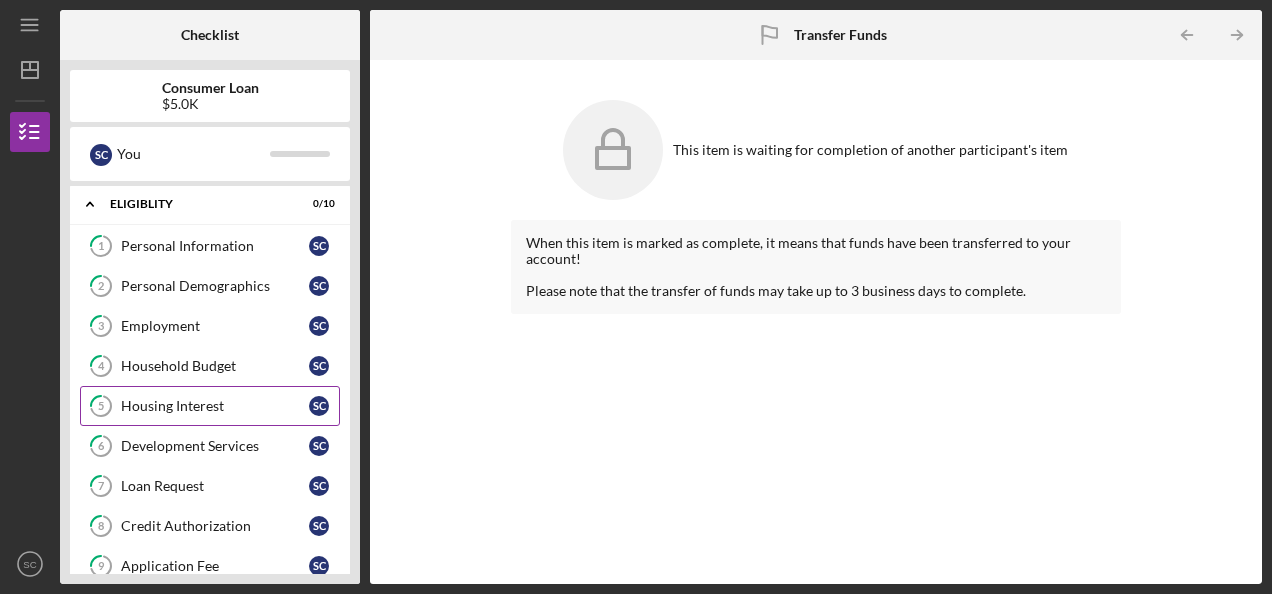 scroll, scrollTop: 0, scrollLeft: 0, axis: both 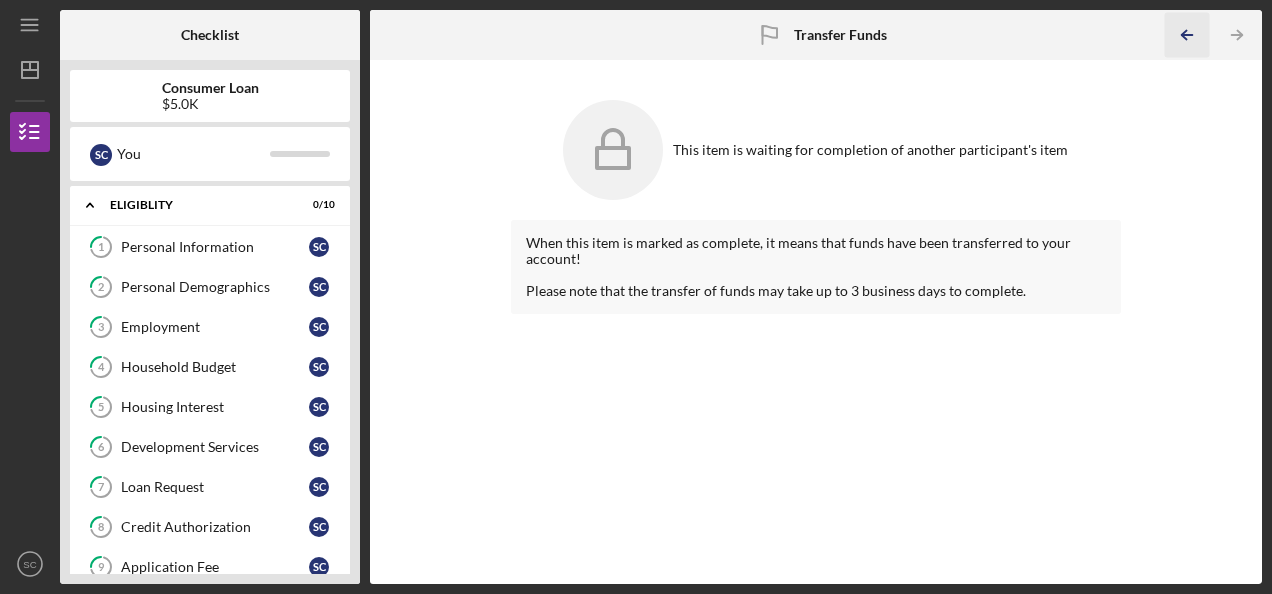 click on "Icon/Table Pagination Arrow" 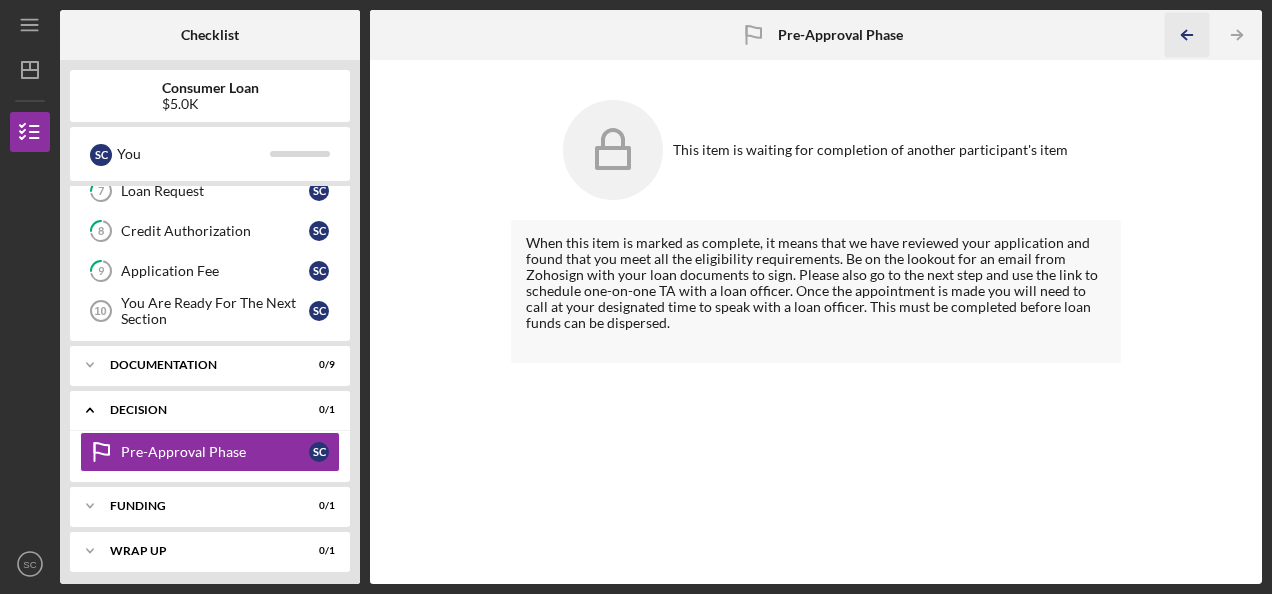 click on "Icon/Table Pagination Arrow" 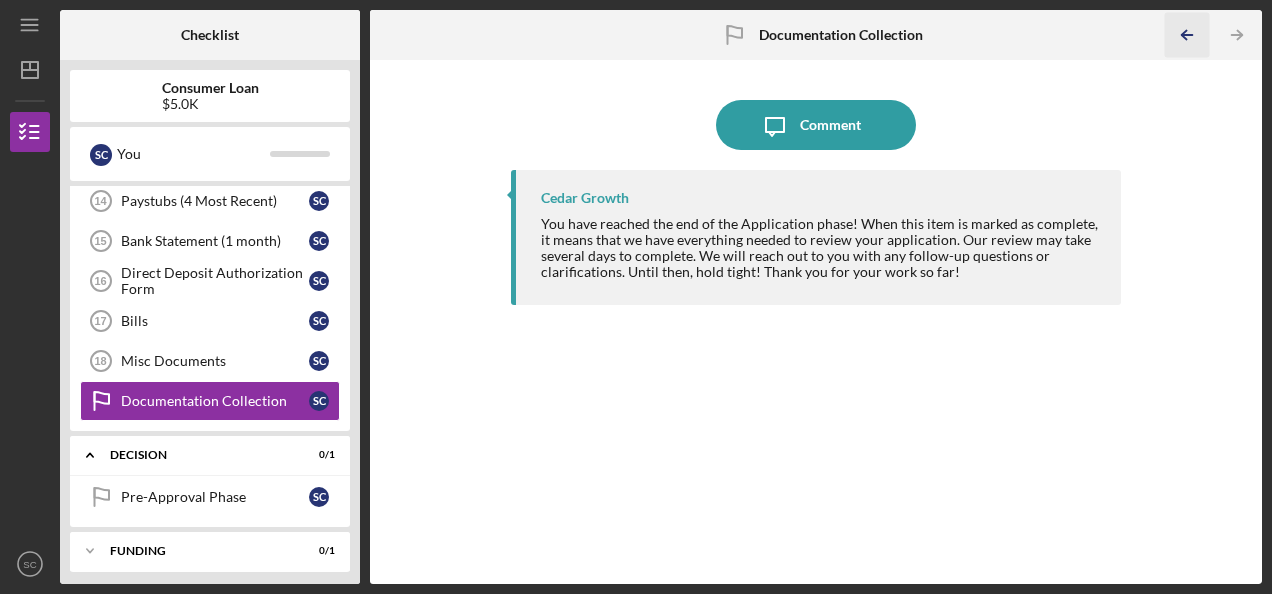 scroll, scrollTop: 630, scrollLeft: 0, axis: vertical 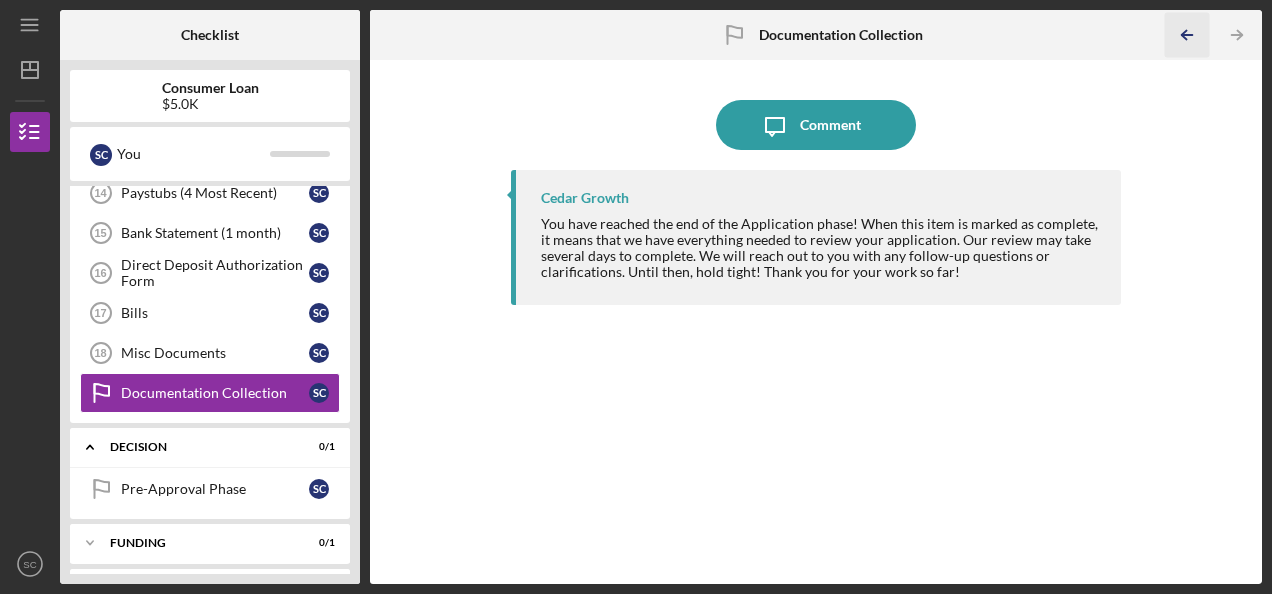 click on "Icon/Table Pagination Arrow" 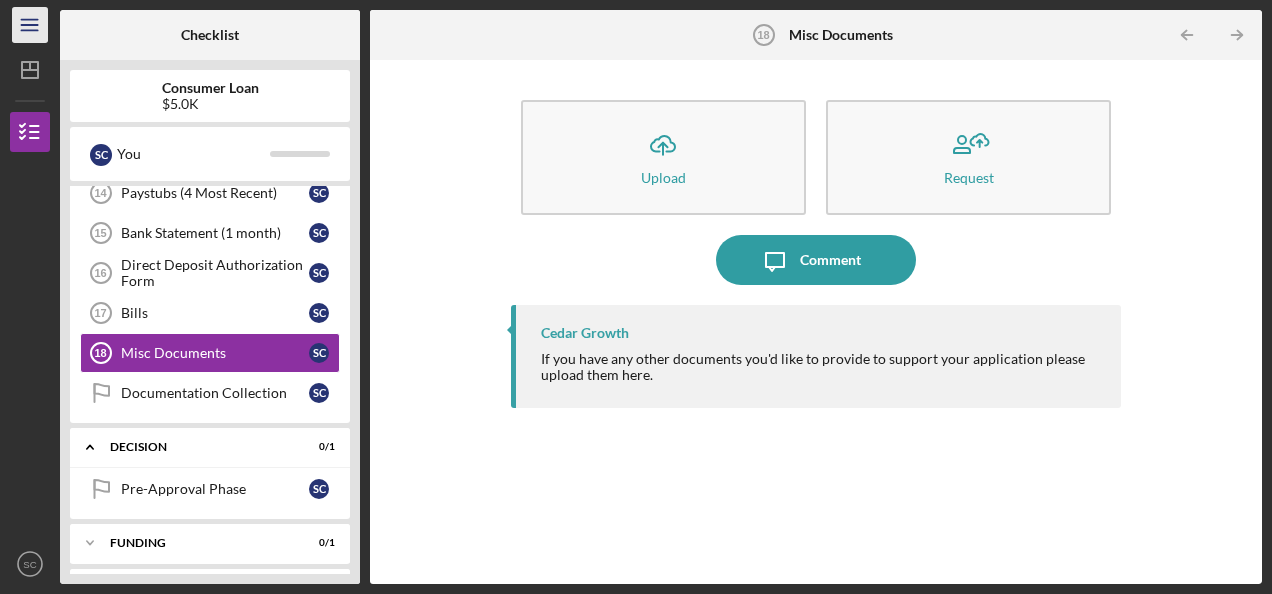 click on "Icon/Menu" 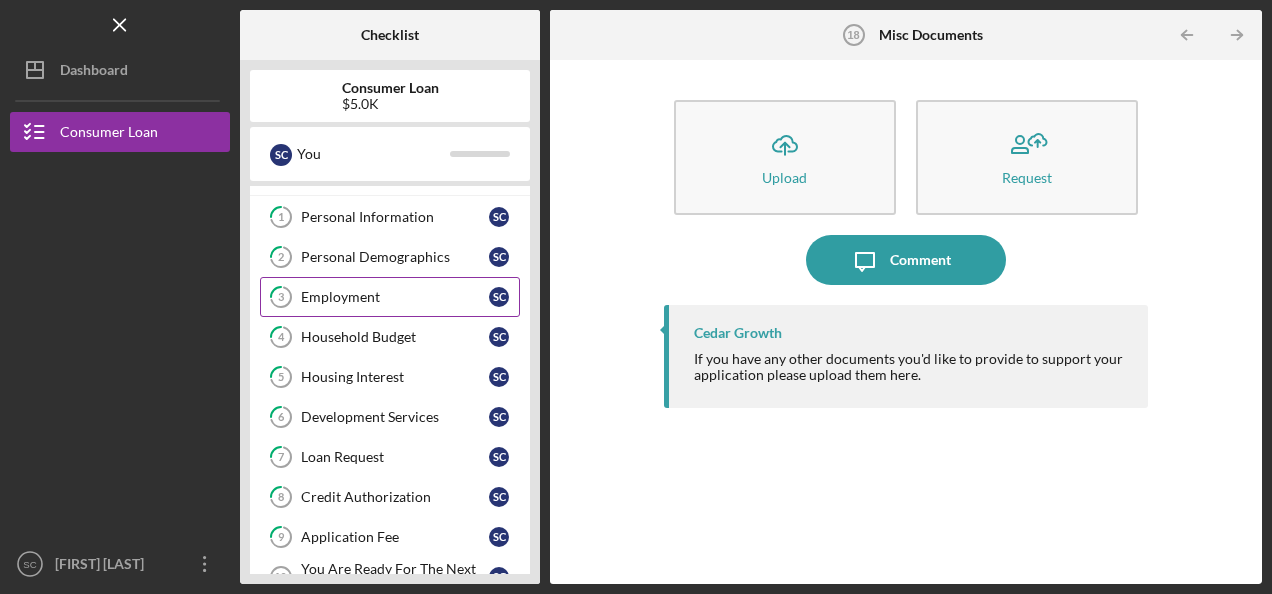 scroll, scrollTop: 0, scrollLeft: 0, axis: both 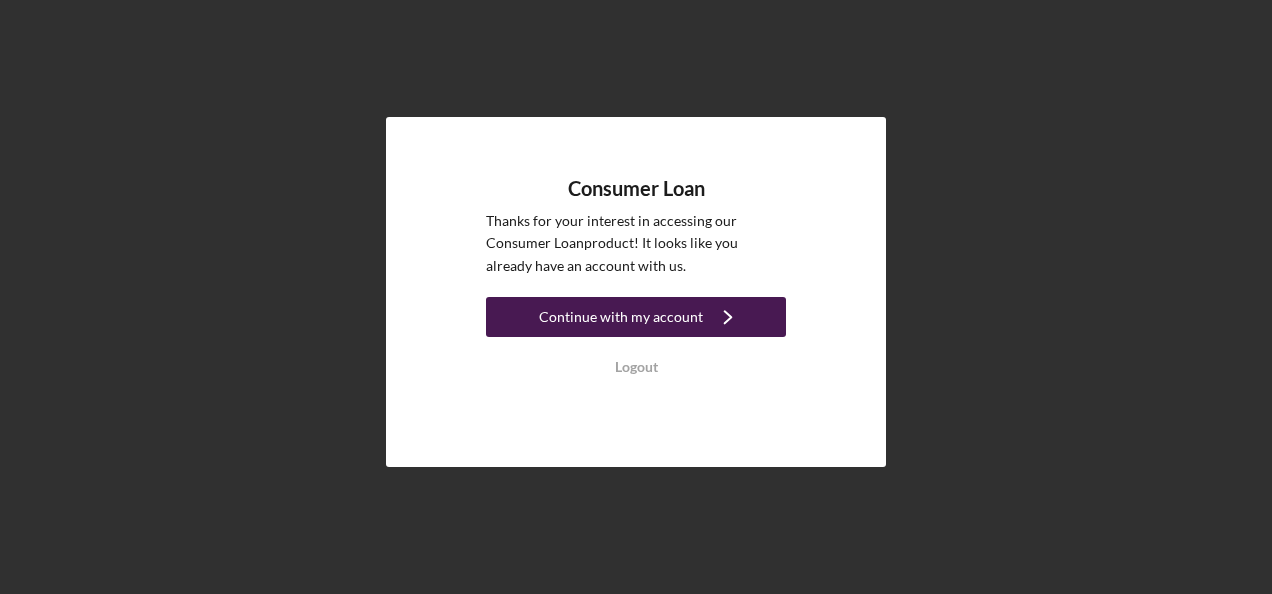 click on "Continue with my account" at bounding box center (621, 317) 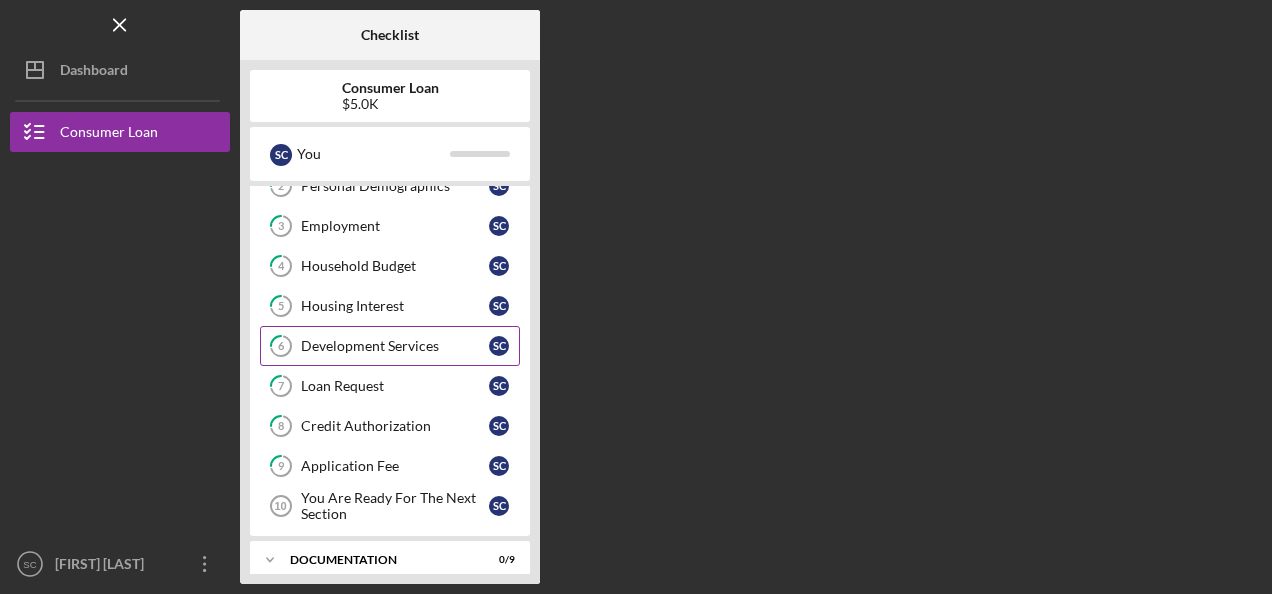 scroll, scrollTop: 200, scrollLeft: 0, axis: vertical 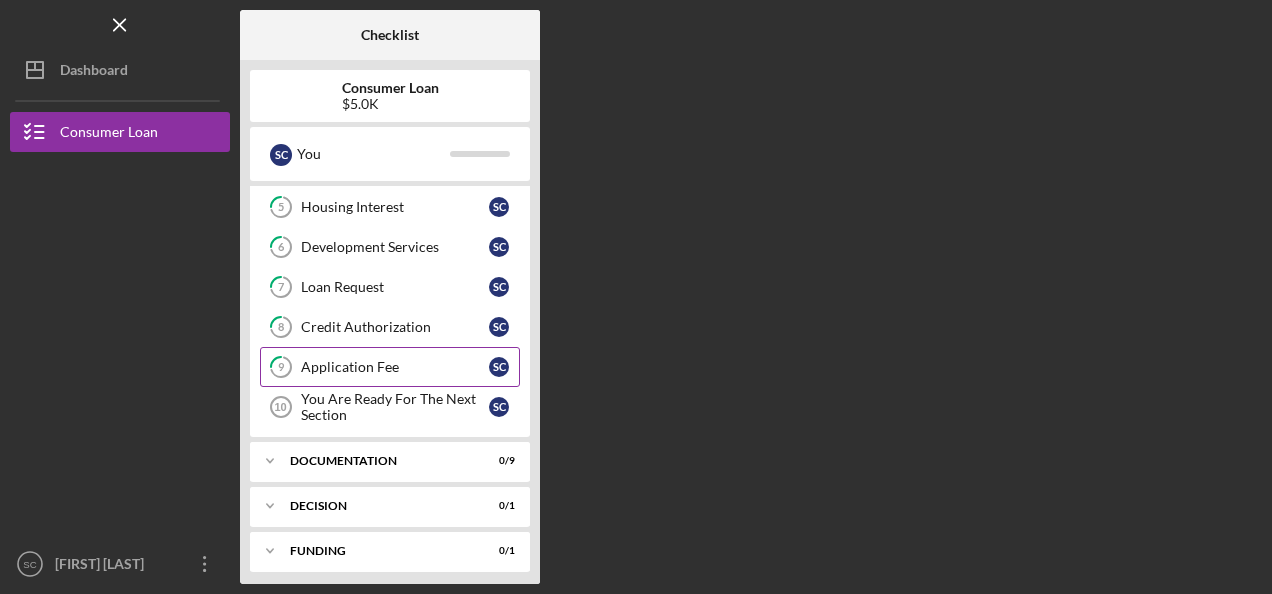 click on "Application Fee" at bounding box center (395, 367) 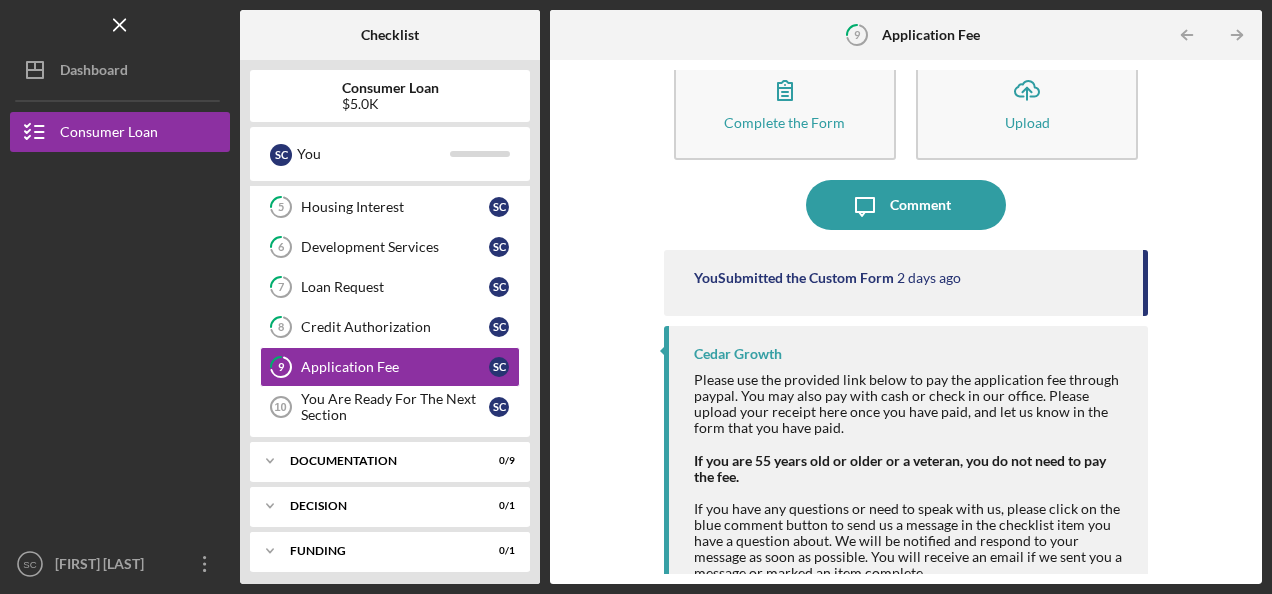 scroll, scrollTop: 137, scrollLeft: 0, axis: vertical 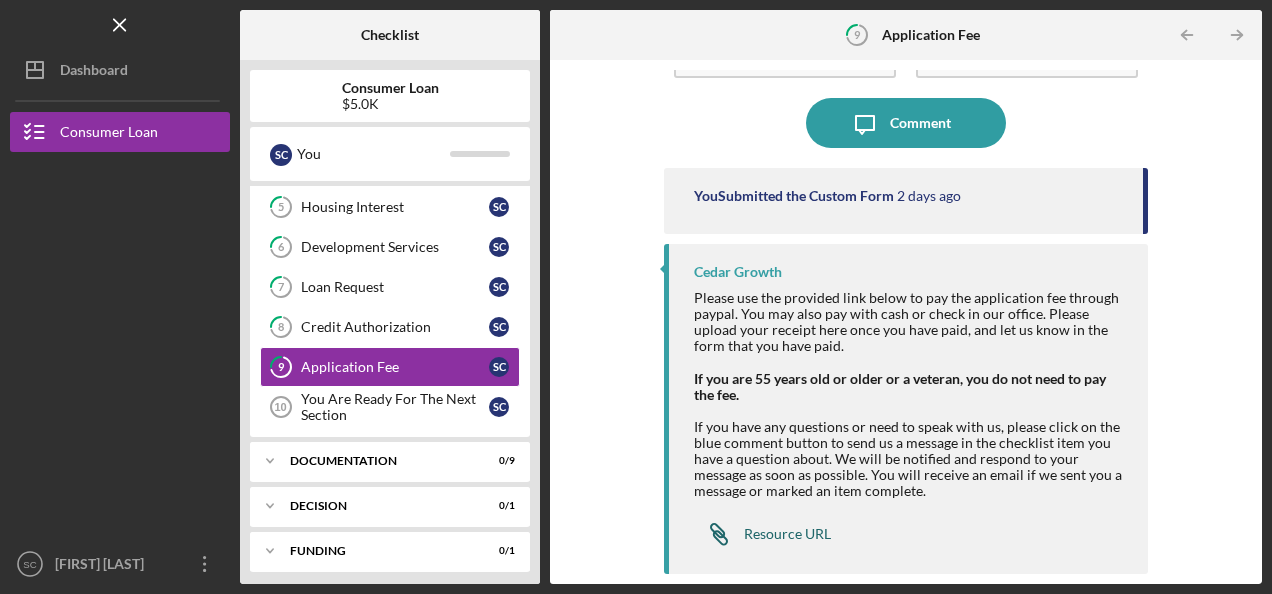 click on "Resource URL" at bounding box center [787, 534] 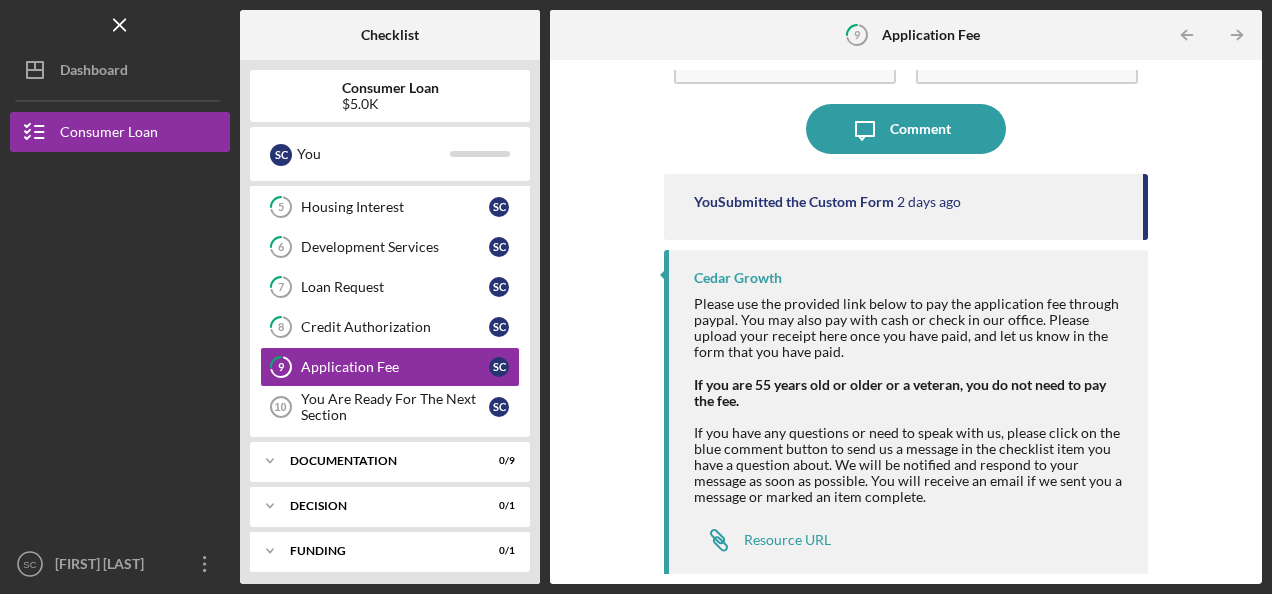 scroll, scrollTop: 137, scrollLeft: 0, axis: vertical 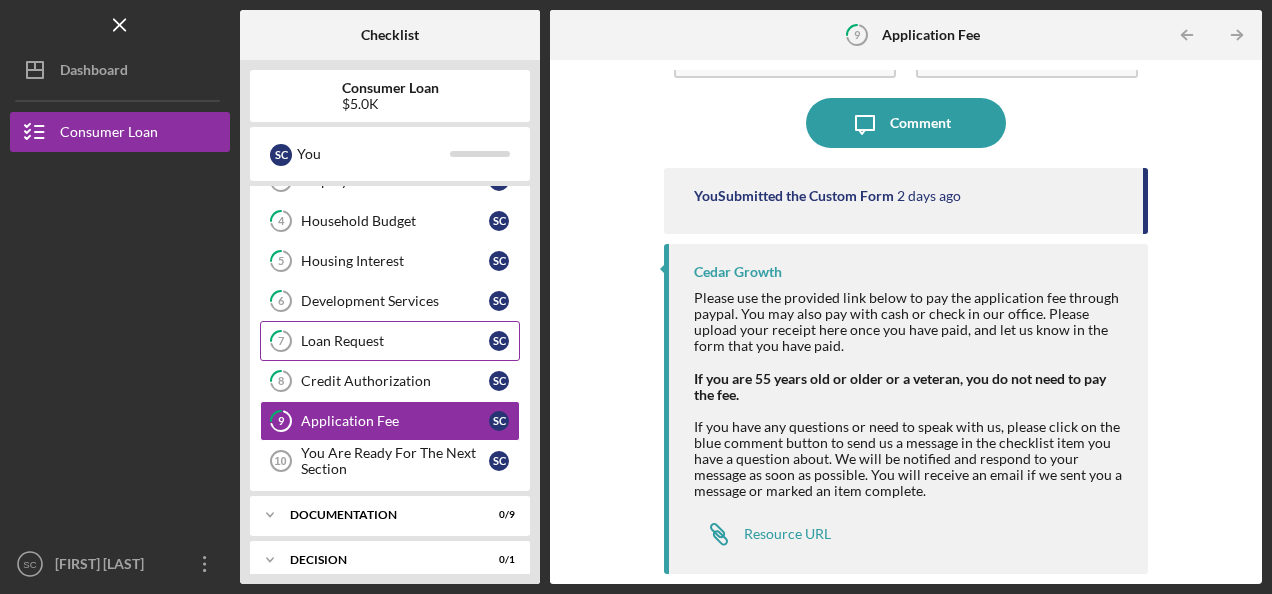 click on "Loan Request" at bounding box center [395, 341] 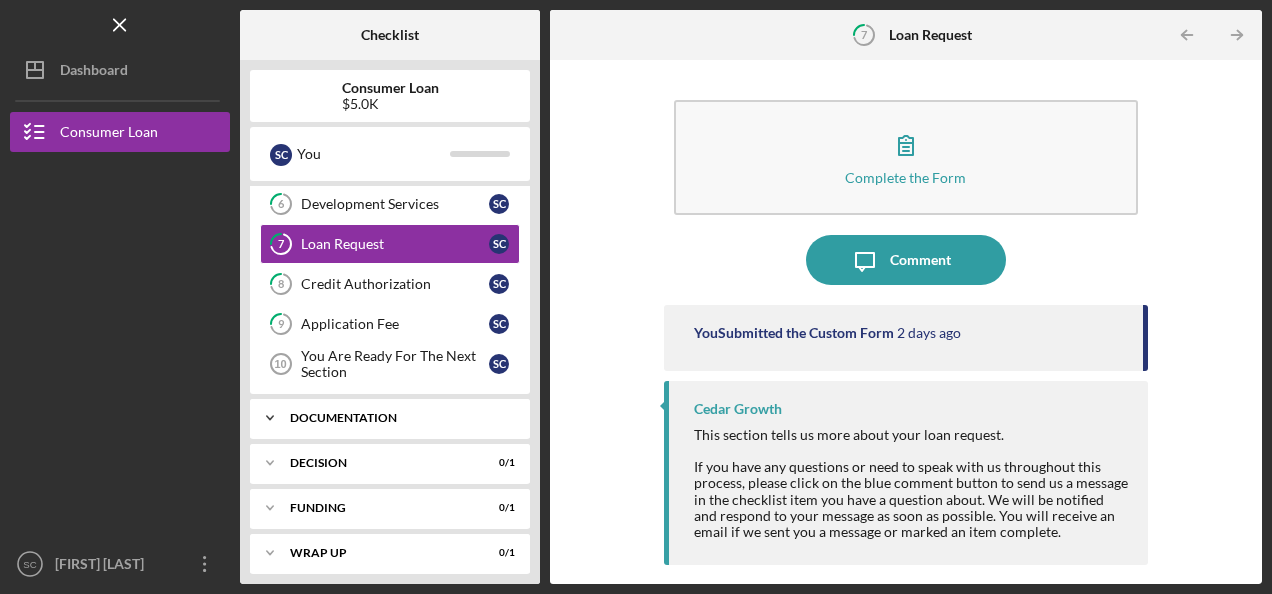 scroll, scrollTop: 246, scrollLeft: 0, axis: vertical 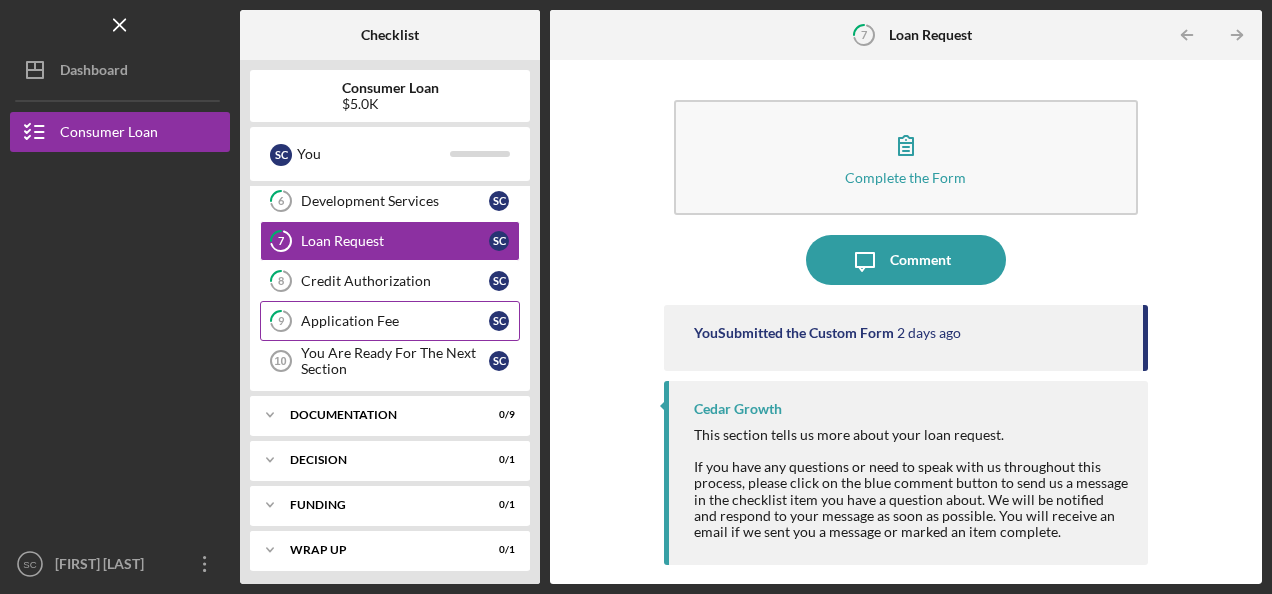 click on "Application Fee" at bounding box center [395, 321] 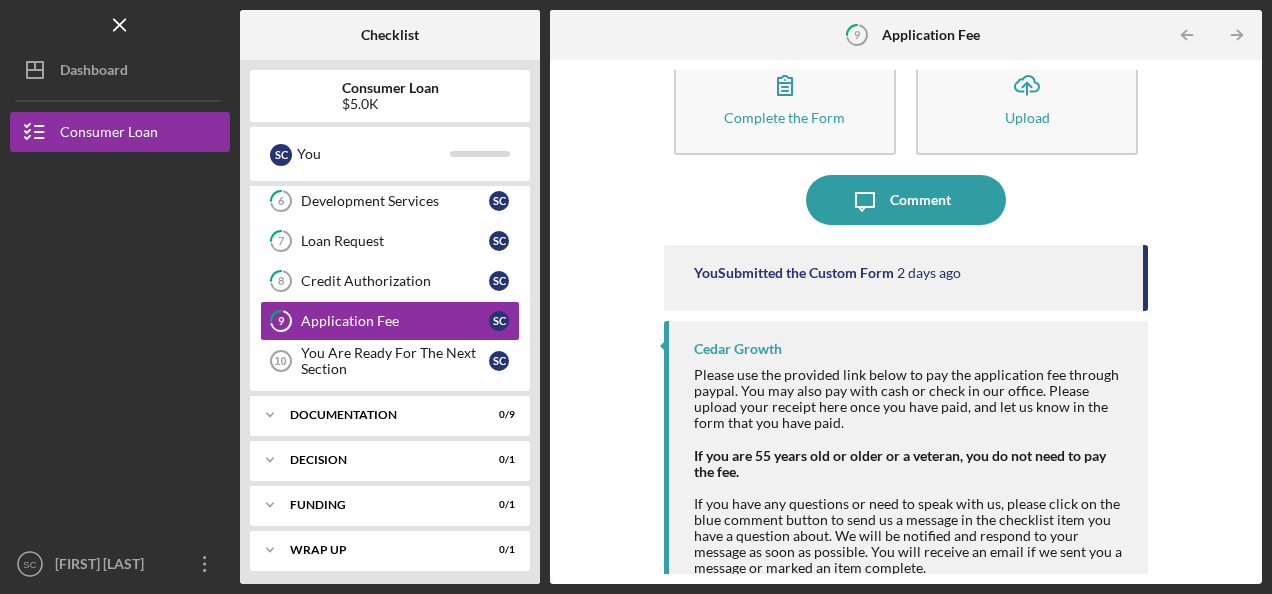 scroll, scrollTop: 0, scrollLeft: 0, axis: both 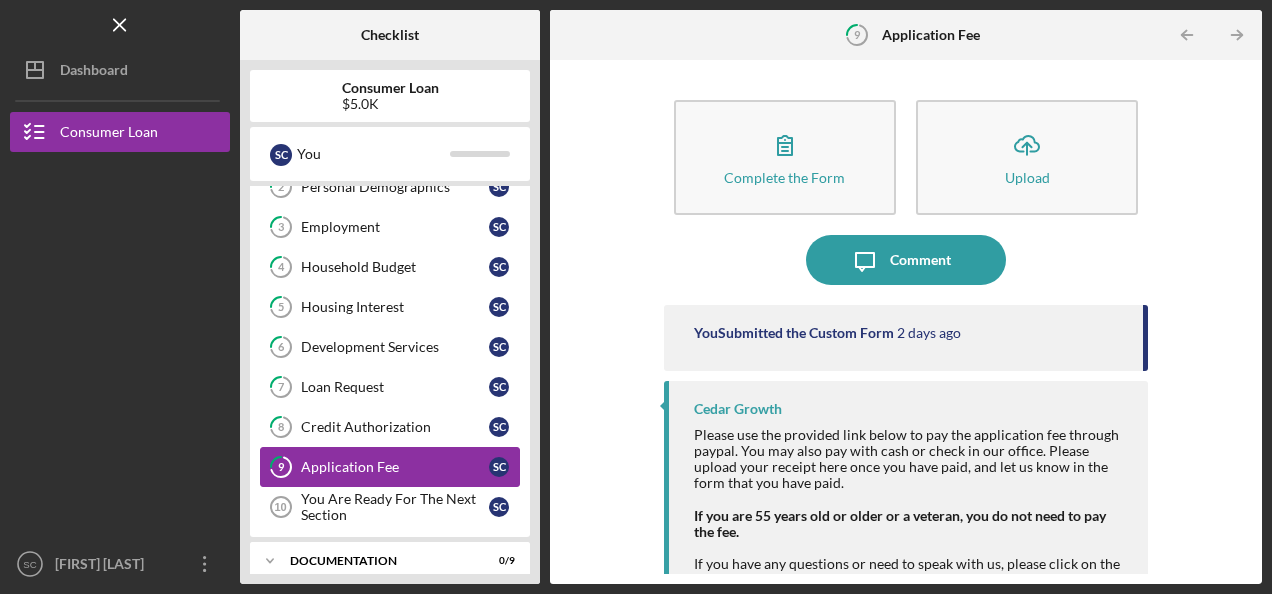 click on "Application Fee" at bounding box center [395, 467] 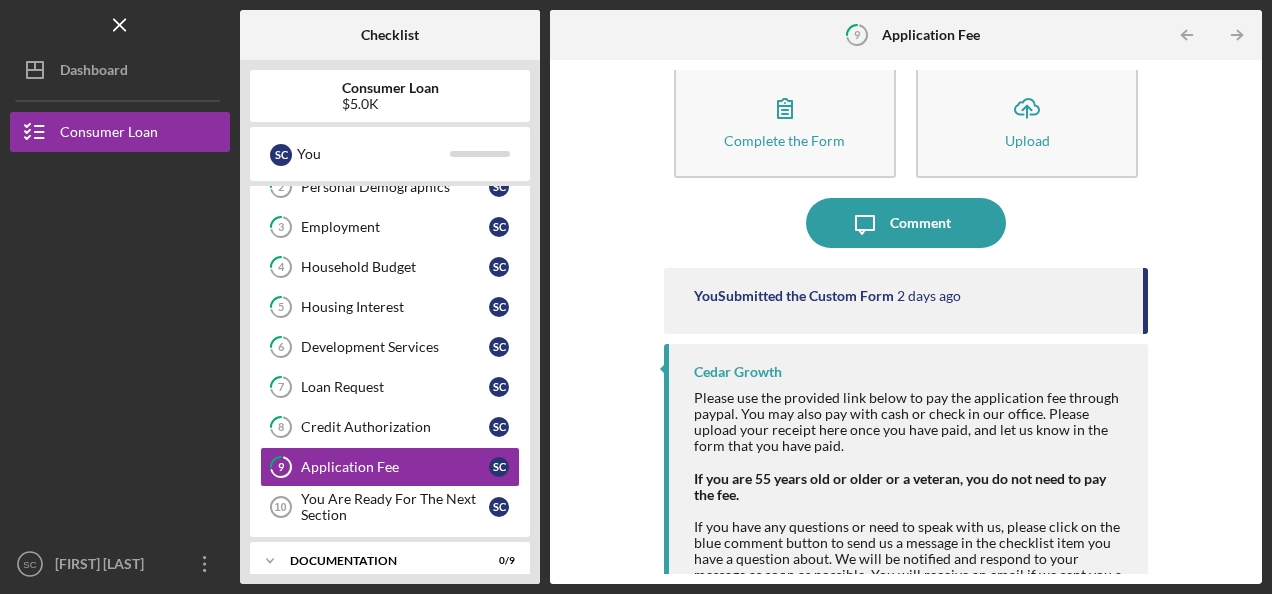 scroll, scrollTop: 0, scrollLeft: 0, axis: both 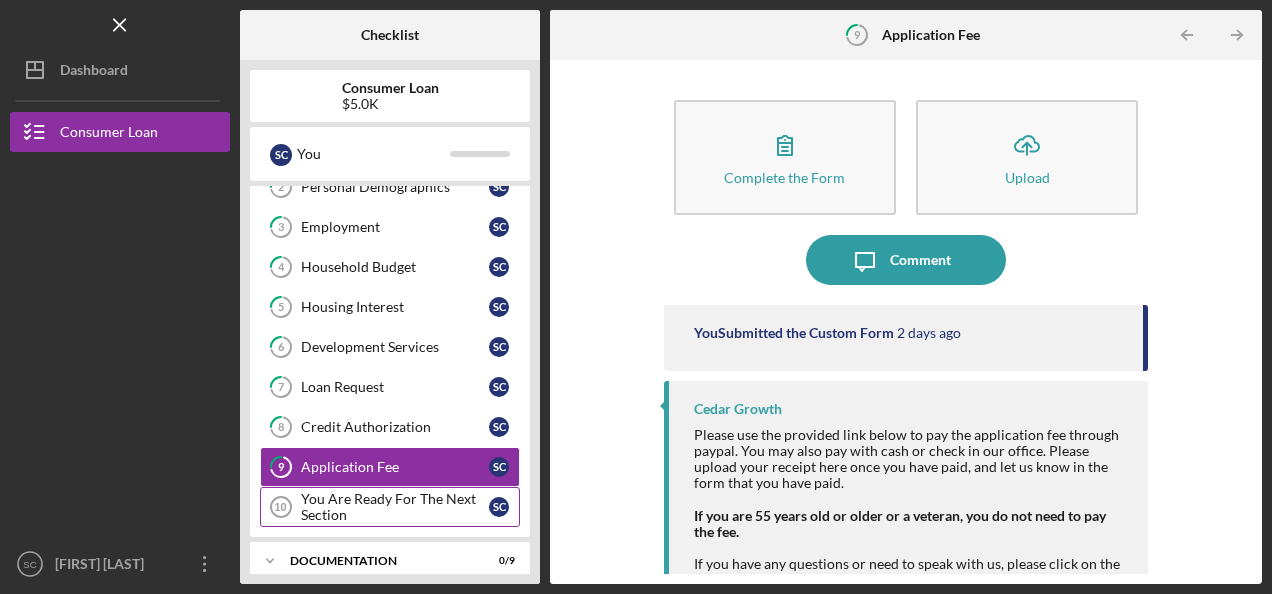 click on "You Are Ready For The Next Section" at bounding box center [395, 507] 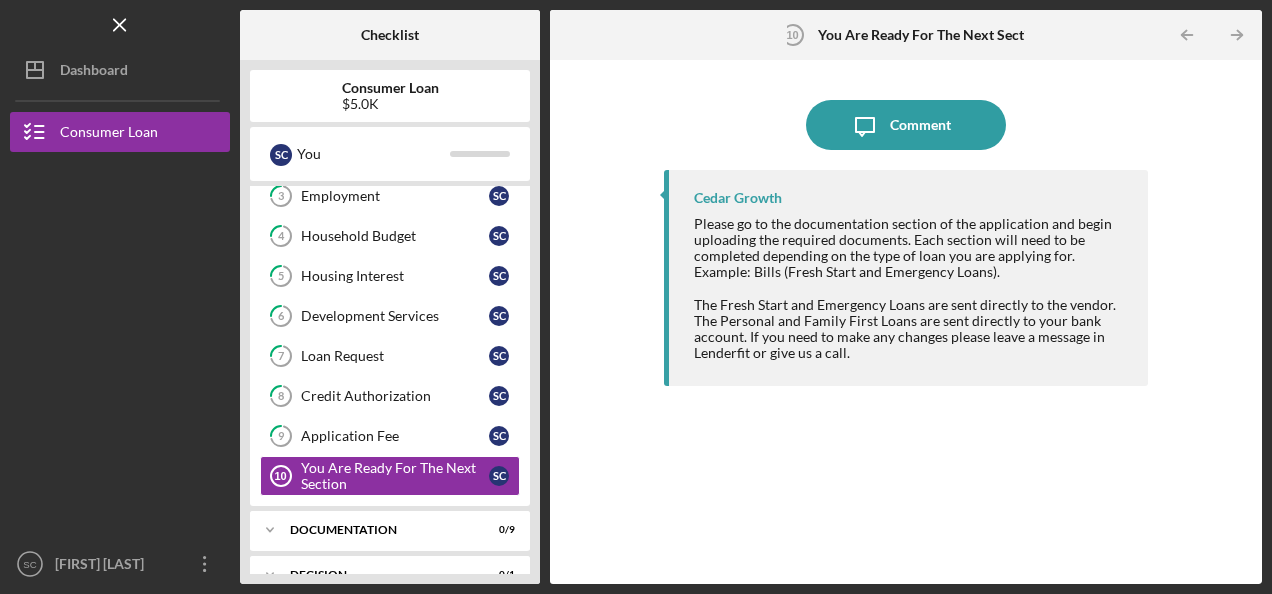 scroll, scrollTop: 246, scrollLeft: 0, axis: vertical 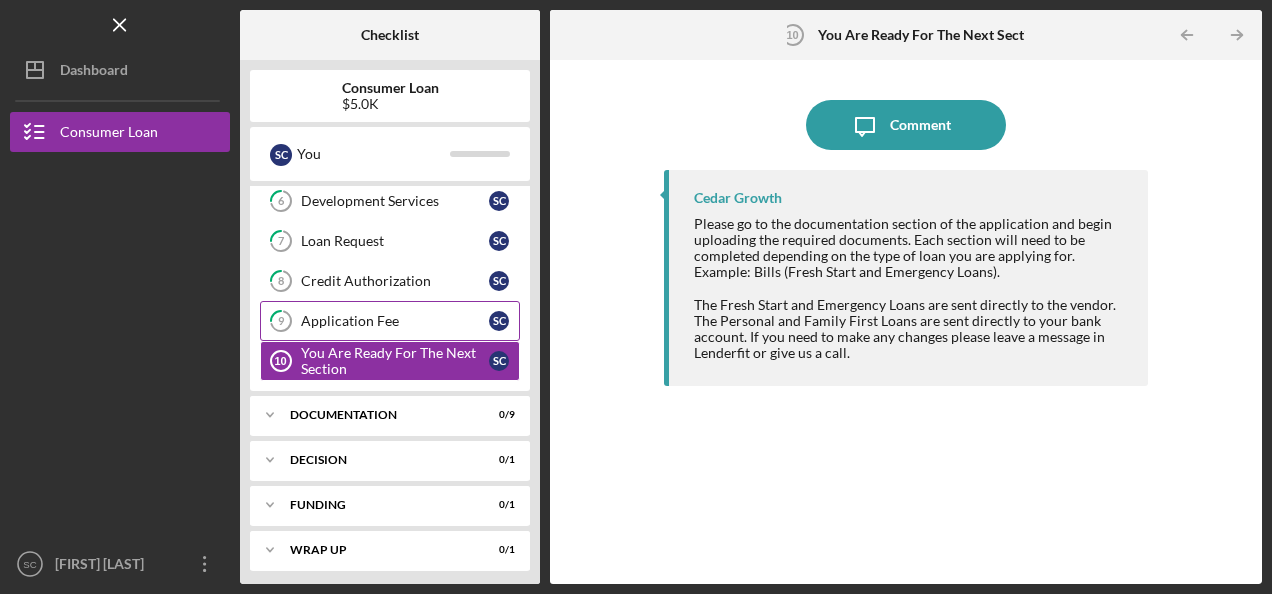 click on "Application Fee" at bounding box center (395, 321) 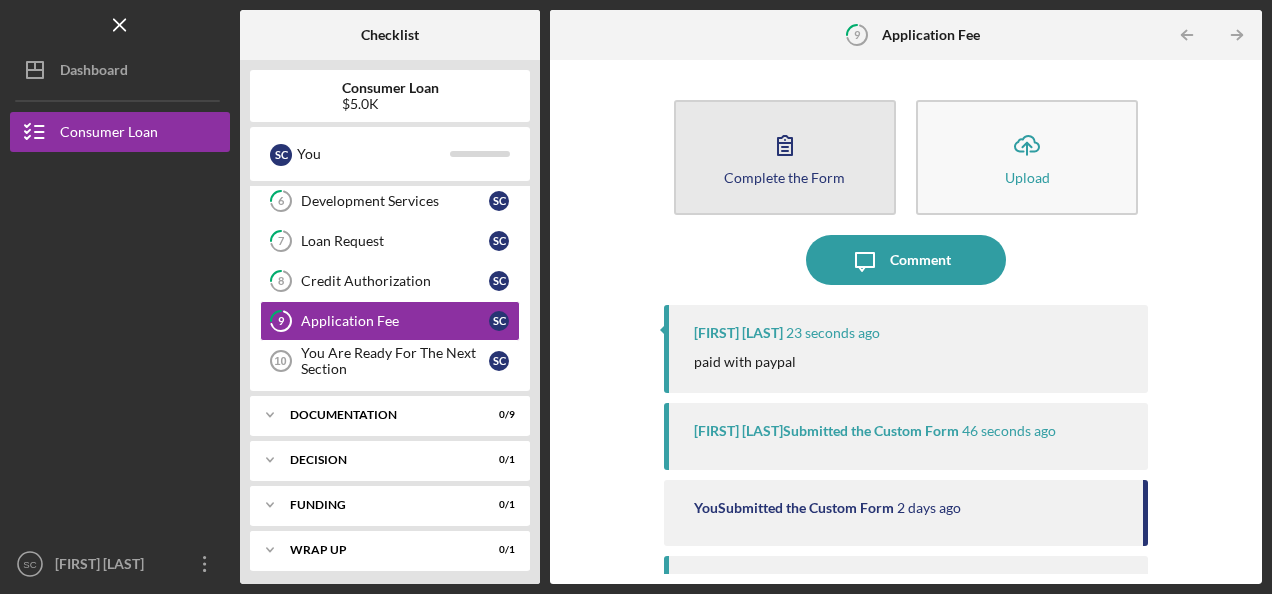 click 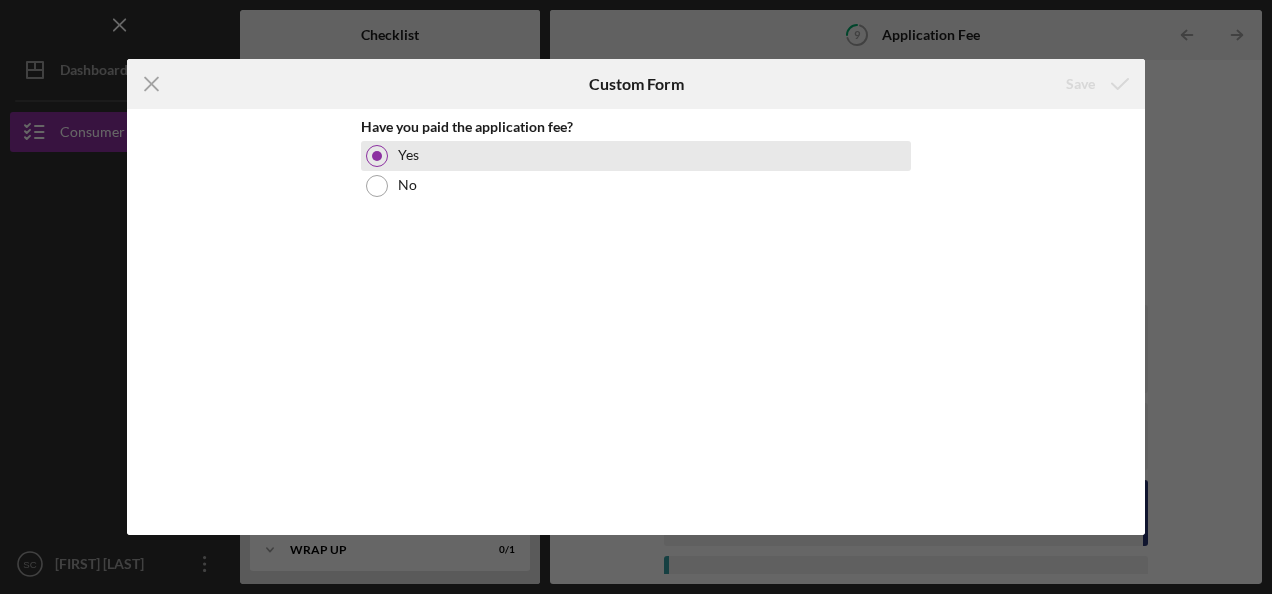 click at bounding box center (377, 156) 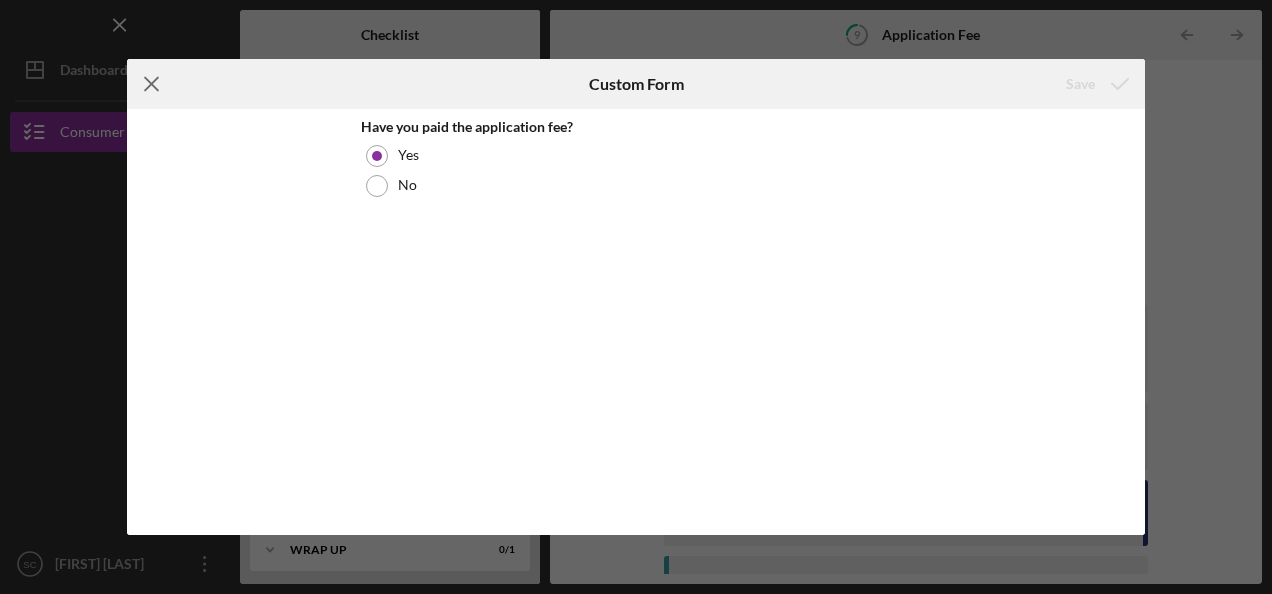 click 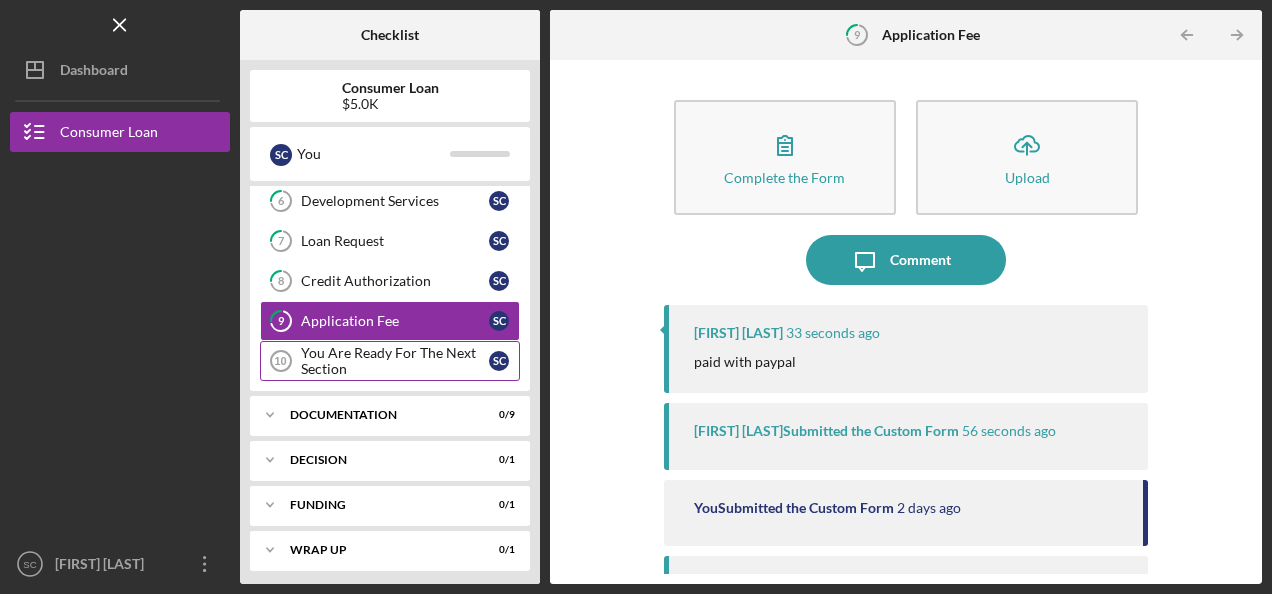 click on "You Are Ready For The Next Section" at bounding box center (395, 361) 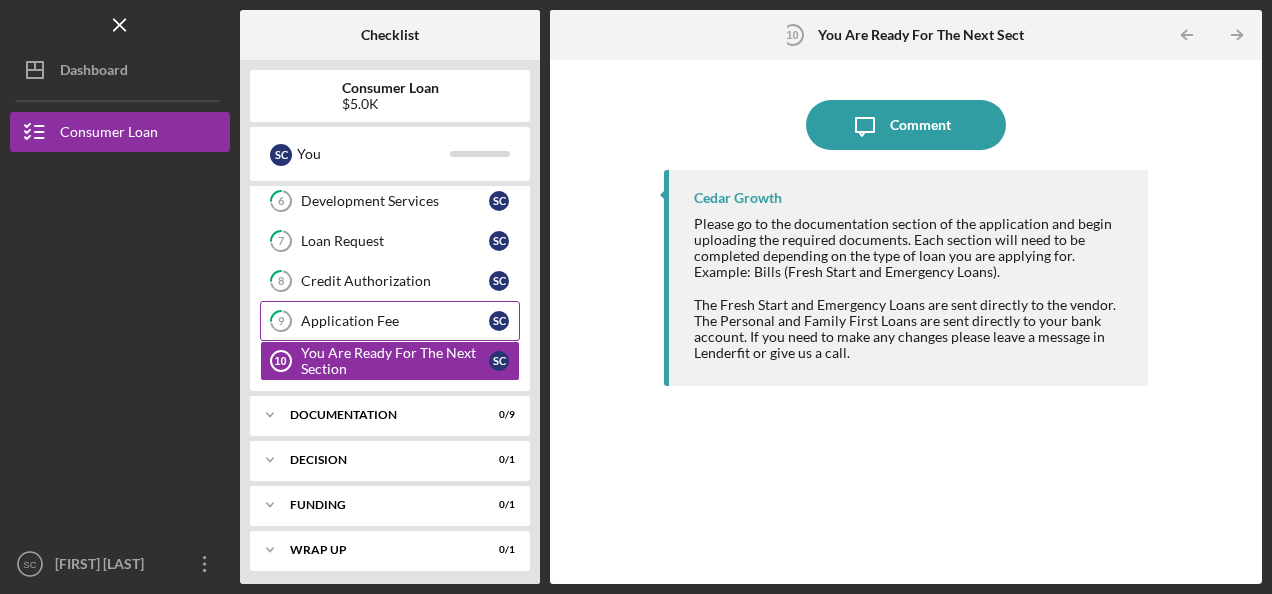 click on "Application Fee" at bounding box center (395, 321) 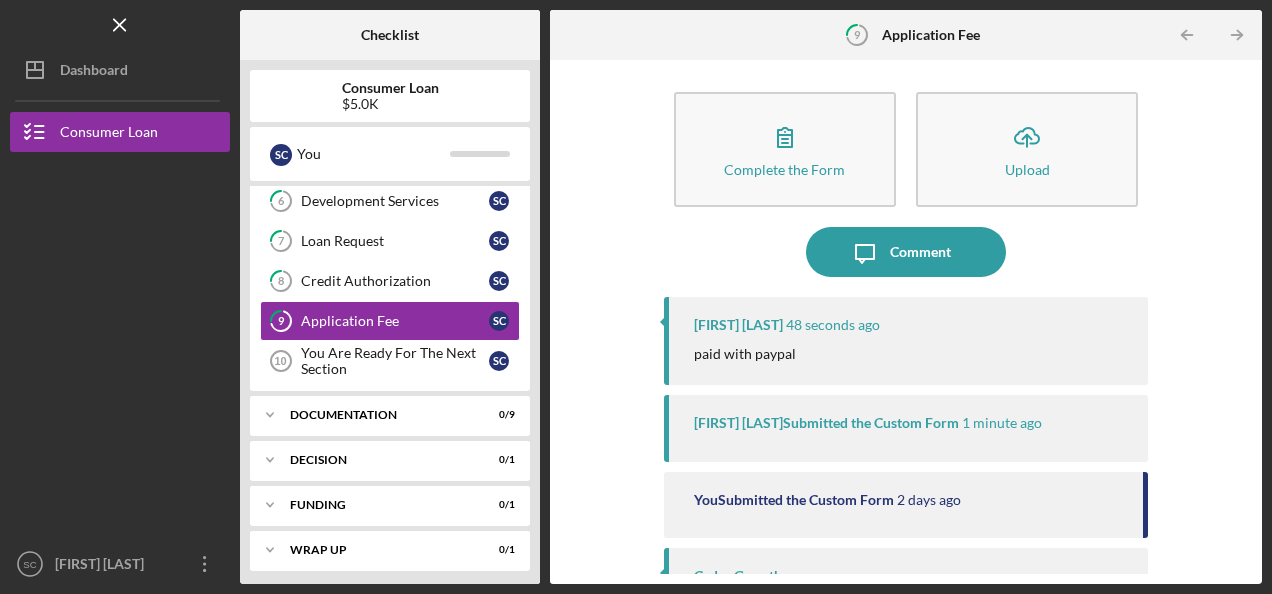 scroll, scrollTop: 0, scrollLeft: 0, axis: both 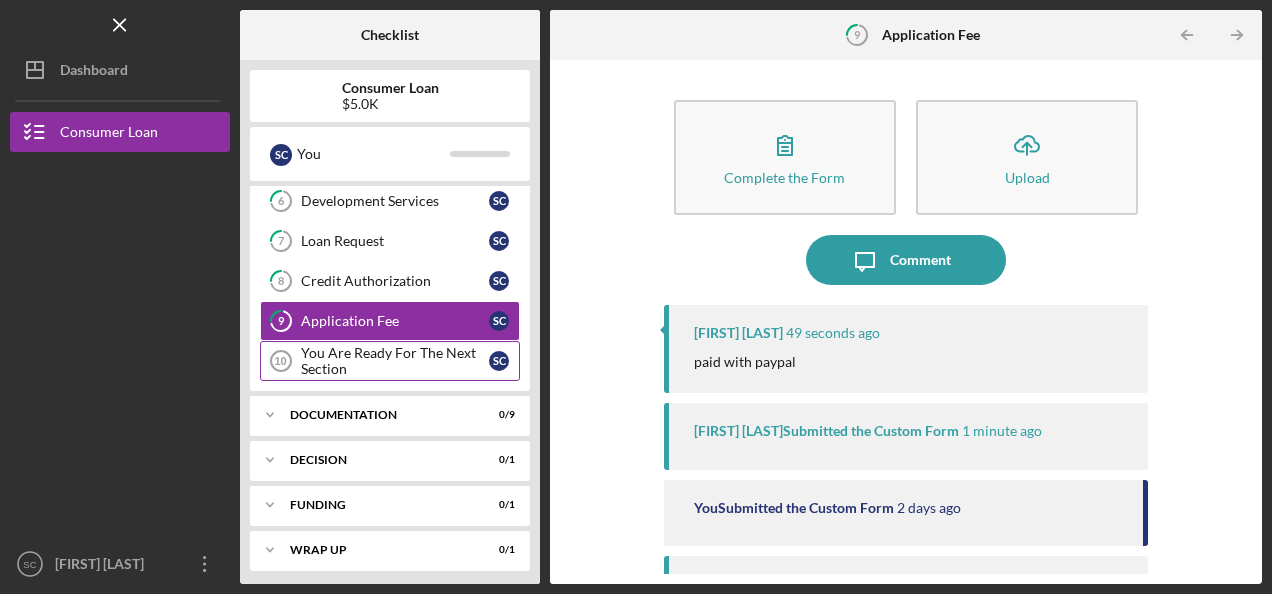 click on "You Are Ready For The Next Section" at bounding box center [395, 361] 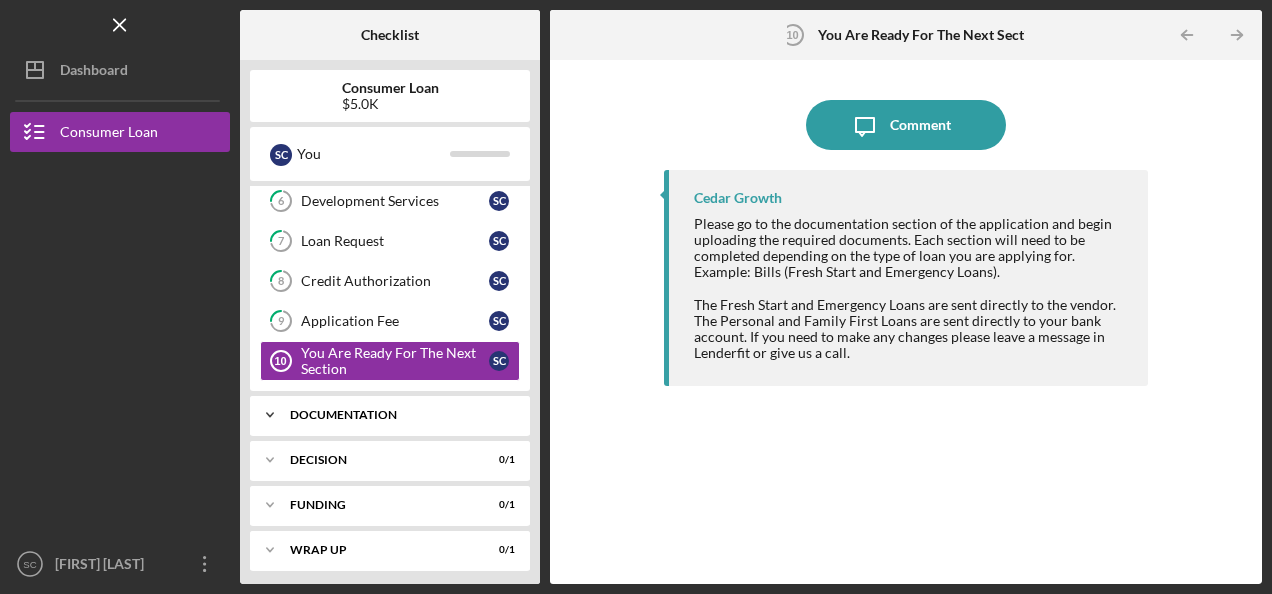 click on "Documentation" at bounding box center [397, 415] 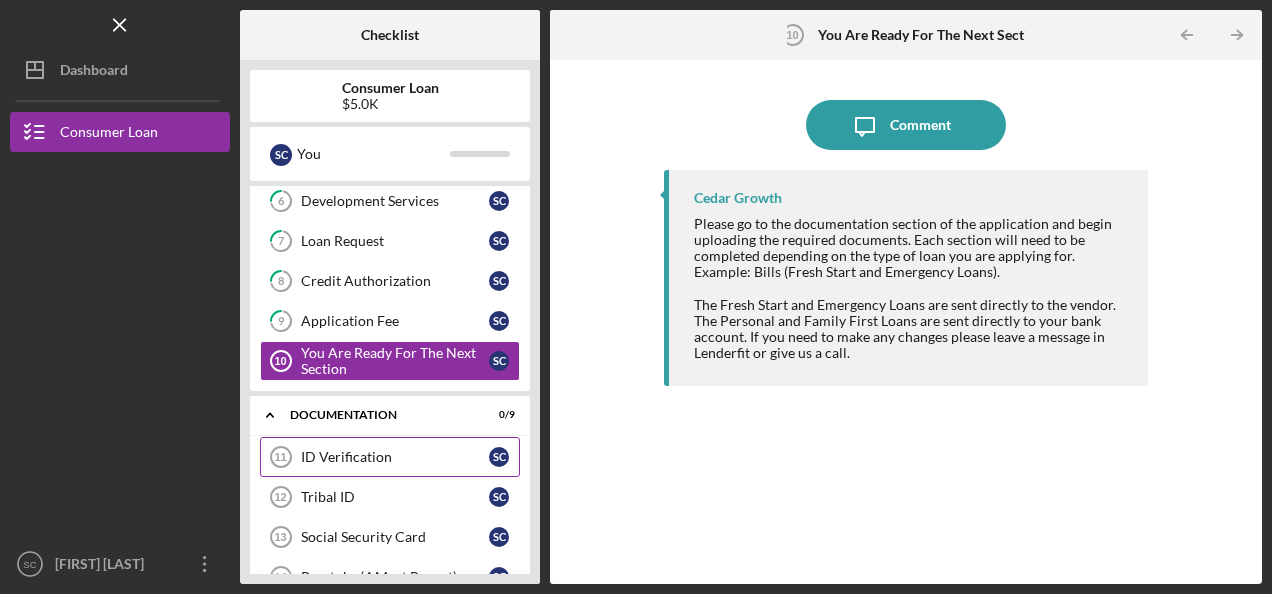 scroll, scrollTop: 346, scrollLeft: 0, axis: vertical 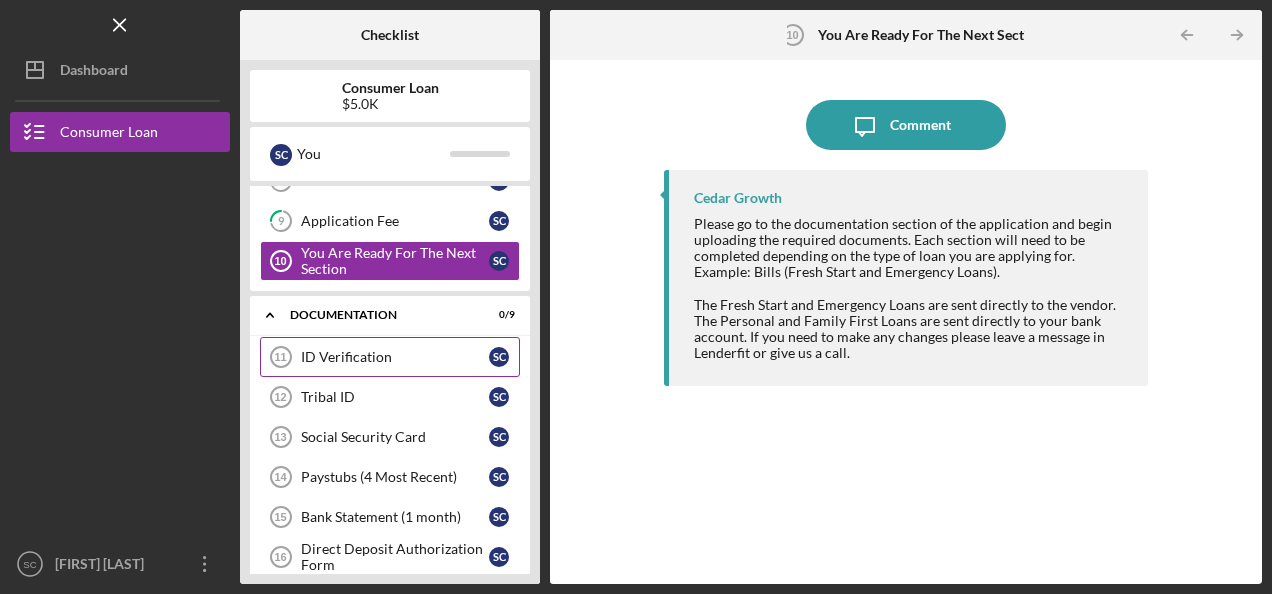 click on "ID Verification" at bounding box center [395, 357] 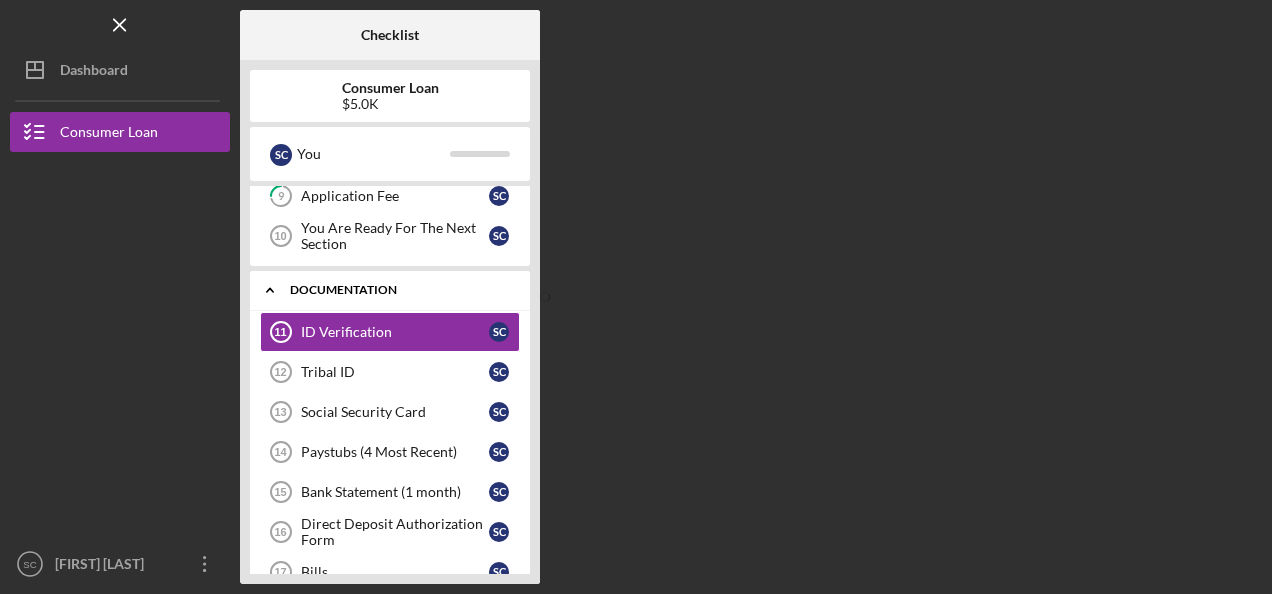 scroll, scrollTop: 400, scrollLeft: 0, axis: vertical 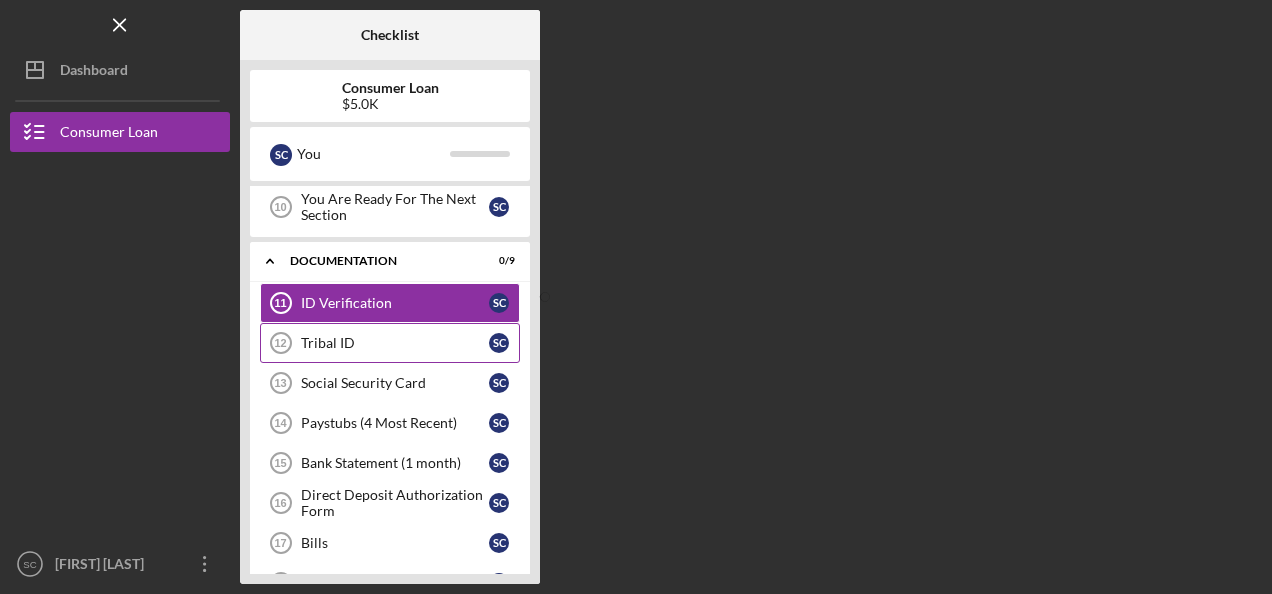click on "Tribal ID" at bounding box center [395, 343] 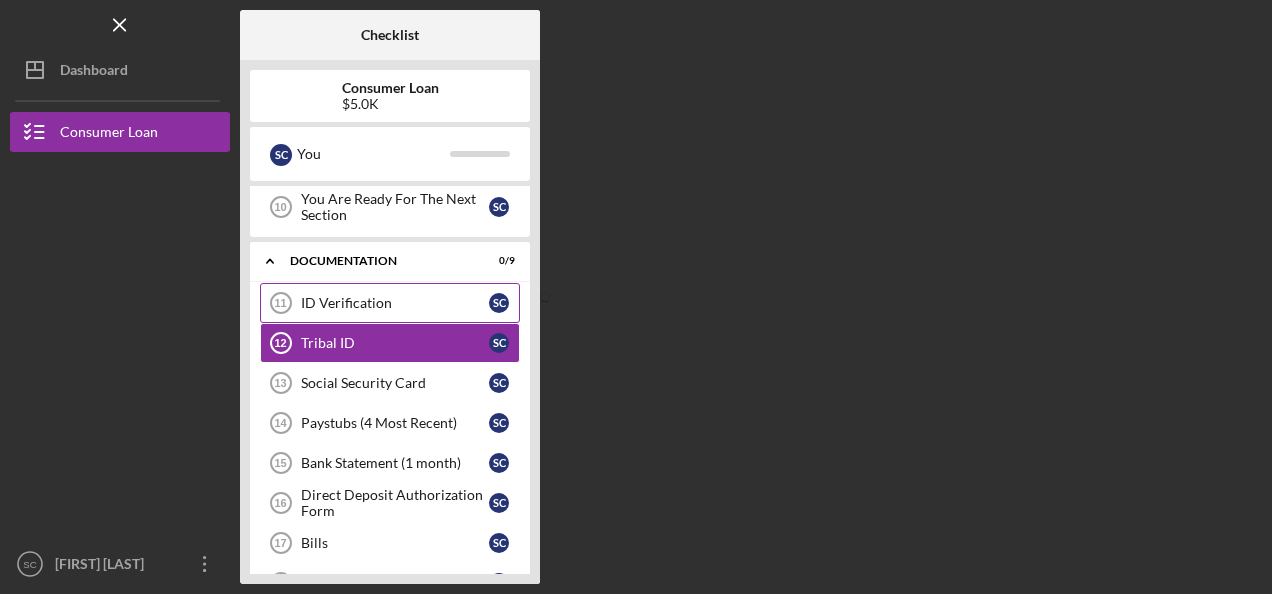 click on "ID Verification" at bounding box center [395, 303] 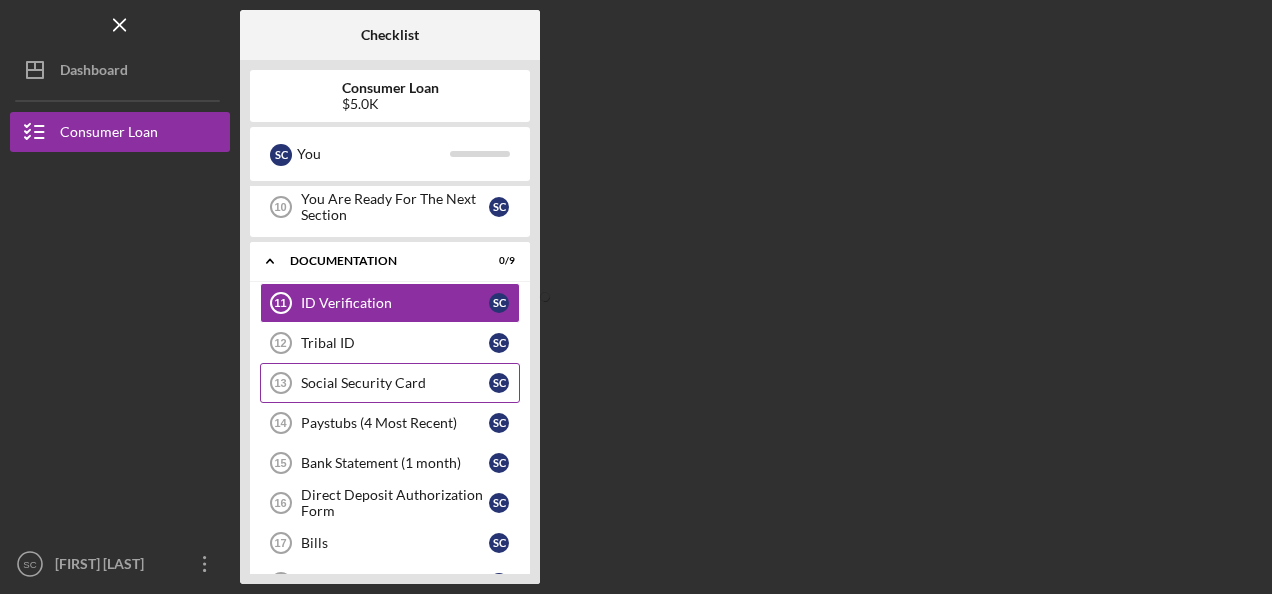 click on "Social Security Card" at bounding box center [395, 383] 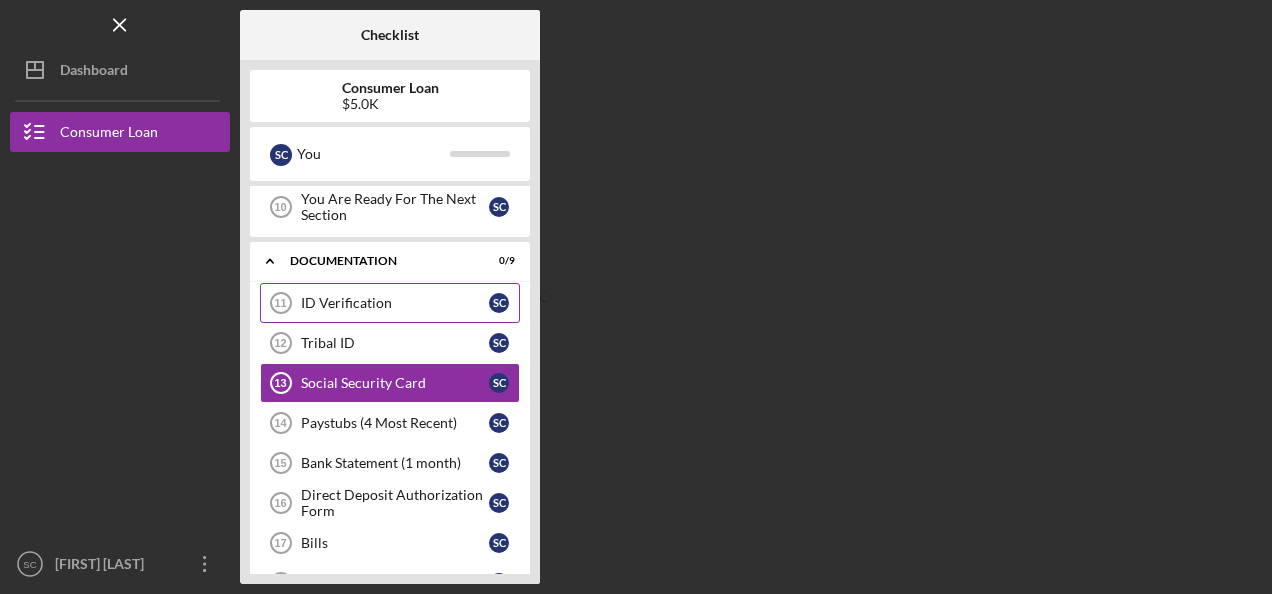 click on "ID Verification" at bounding box center (395, 303) 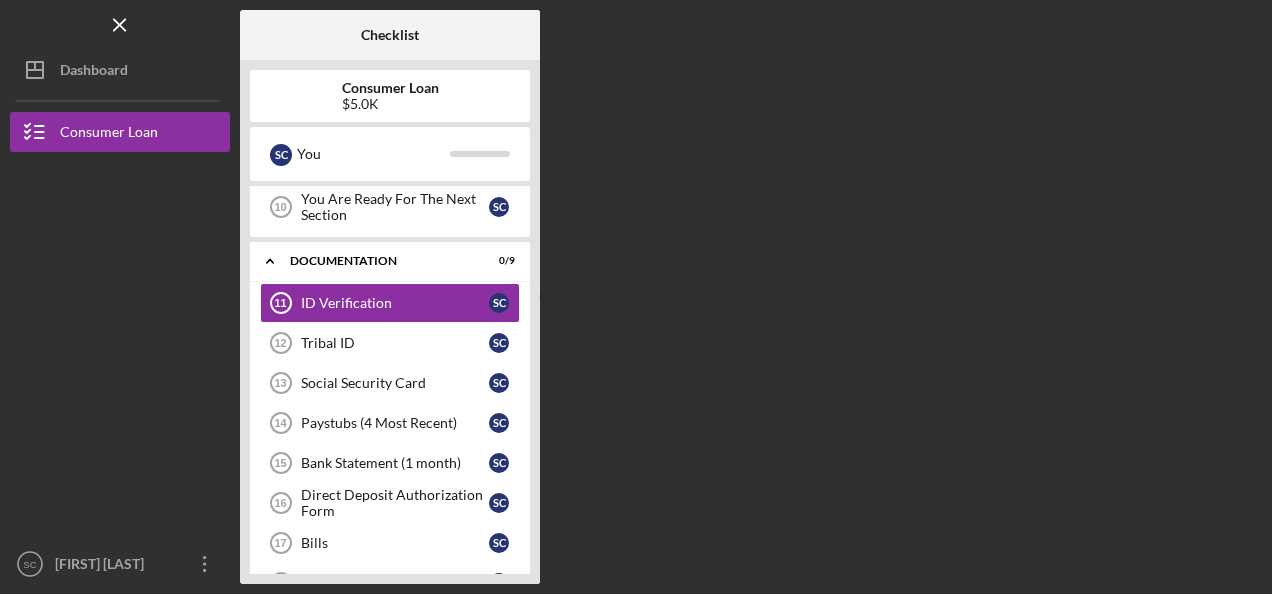 scroll, scrollTop: 0, scrollLeft: 0, axis: both 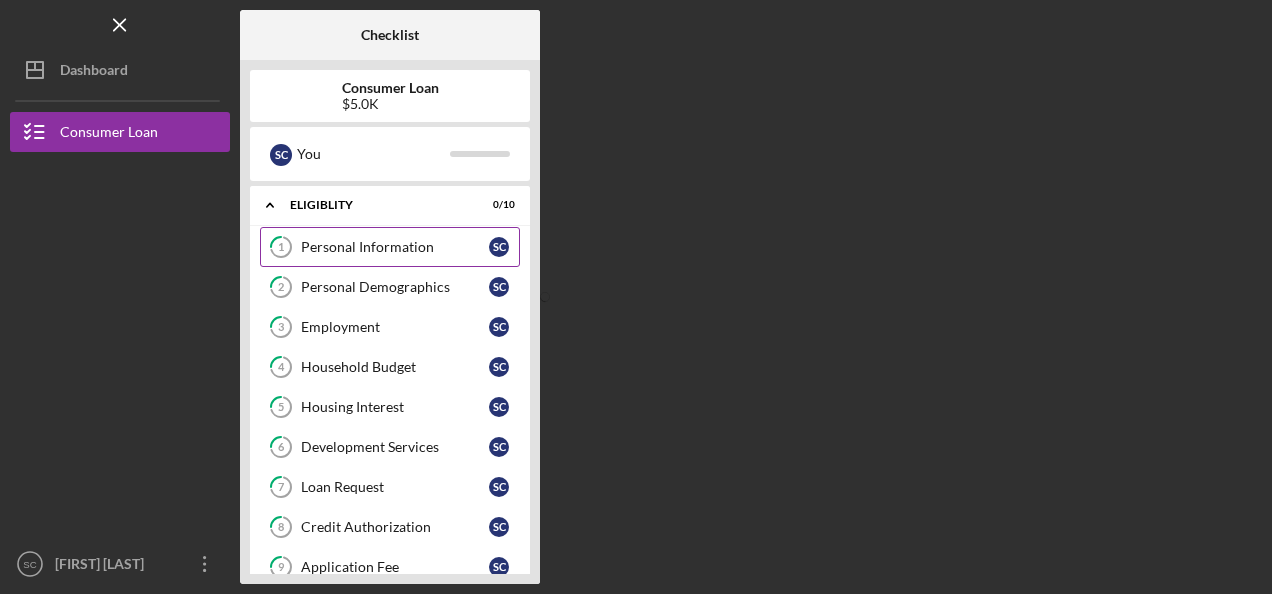 click on "Personal Information" at bounding box center (395, 247) 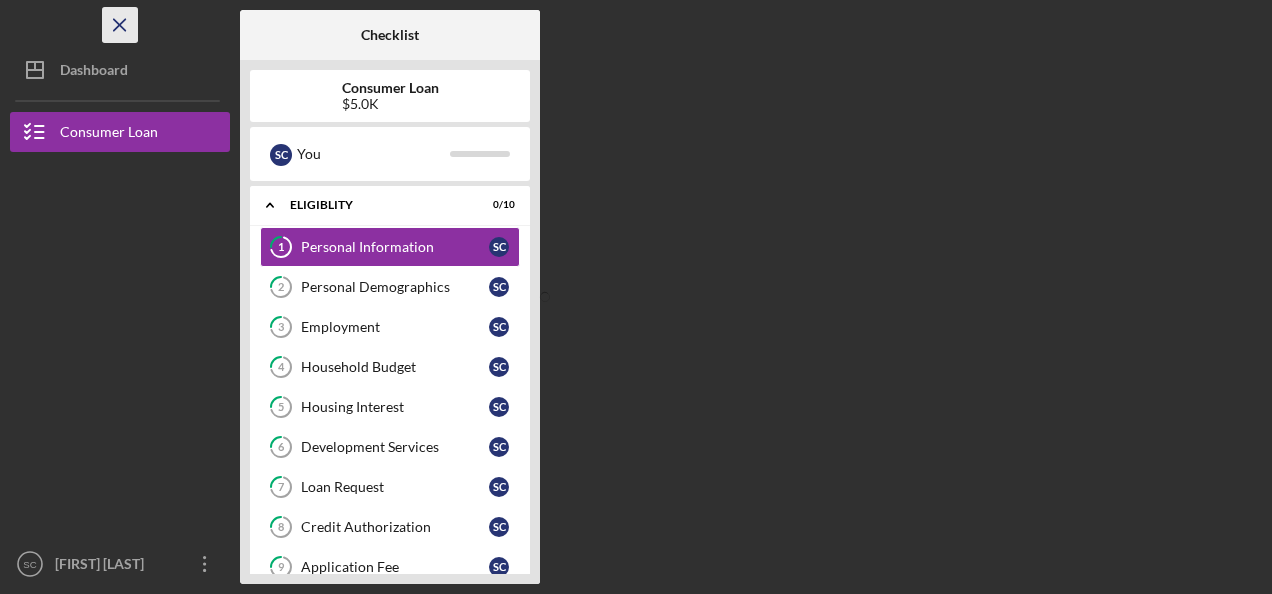 click 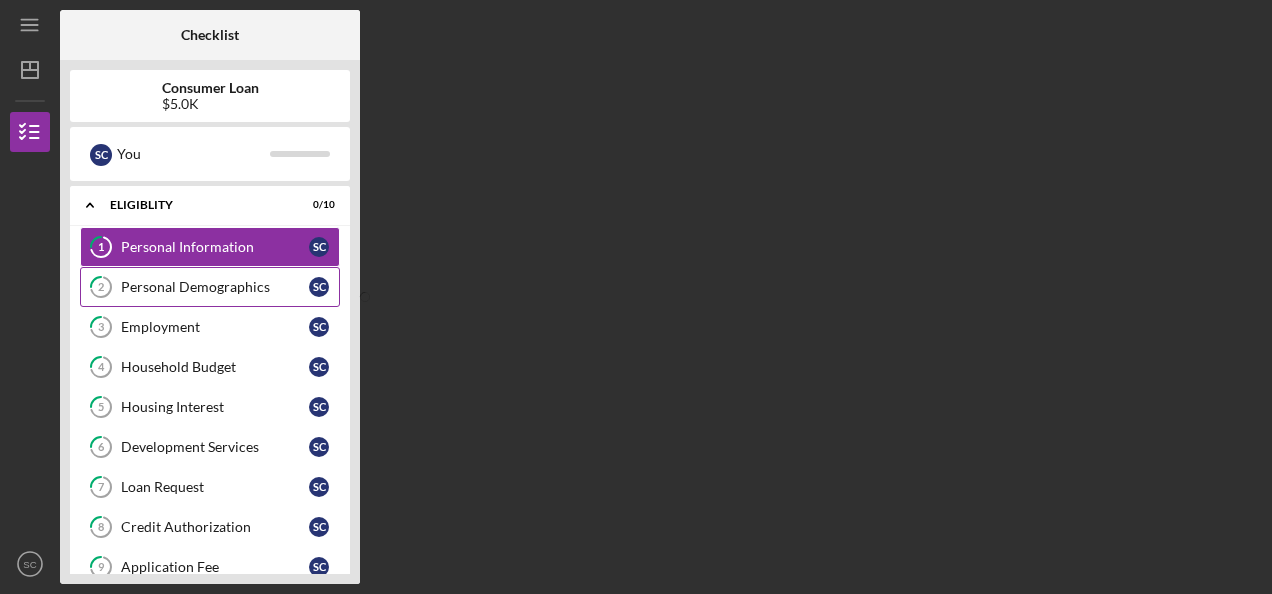 click on "Personal Demographics" at bounding box center (215, 287) 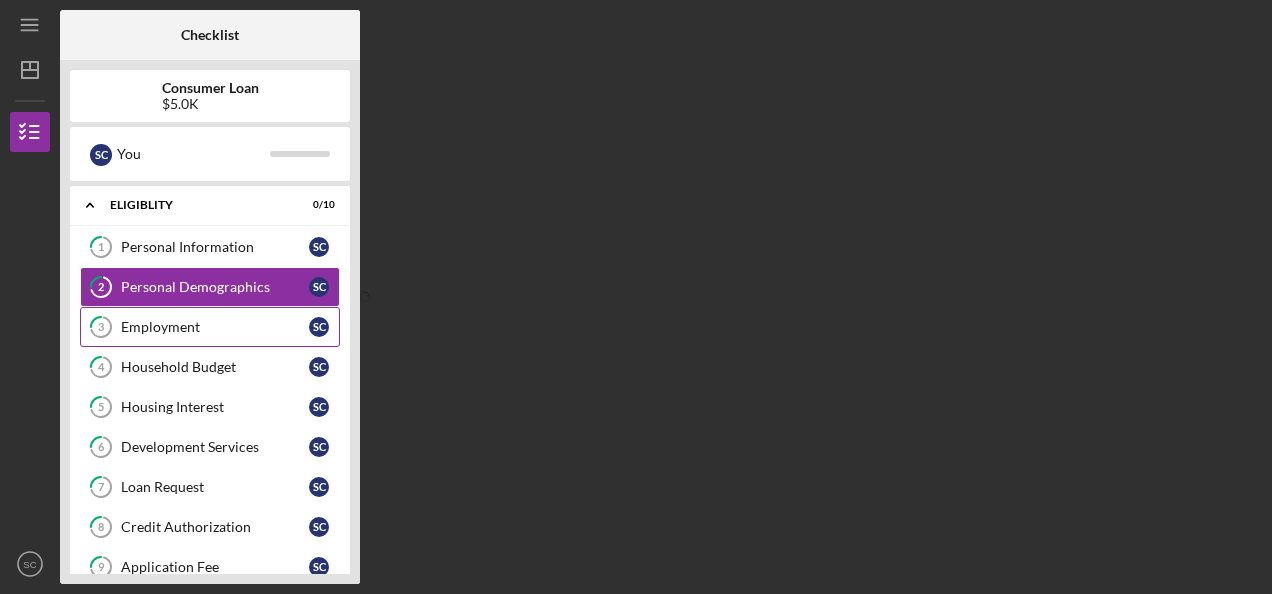 drag, startPoint x: 168, startPoint y: 334, endPoint x: 167, endPoint y: 323, distance: 11.045361 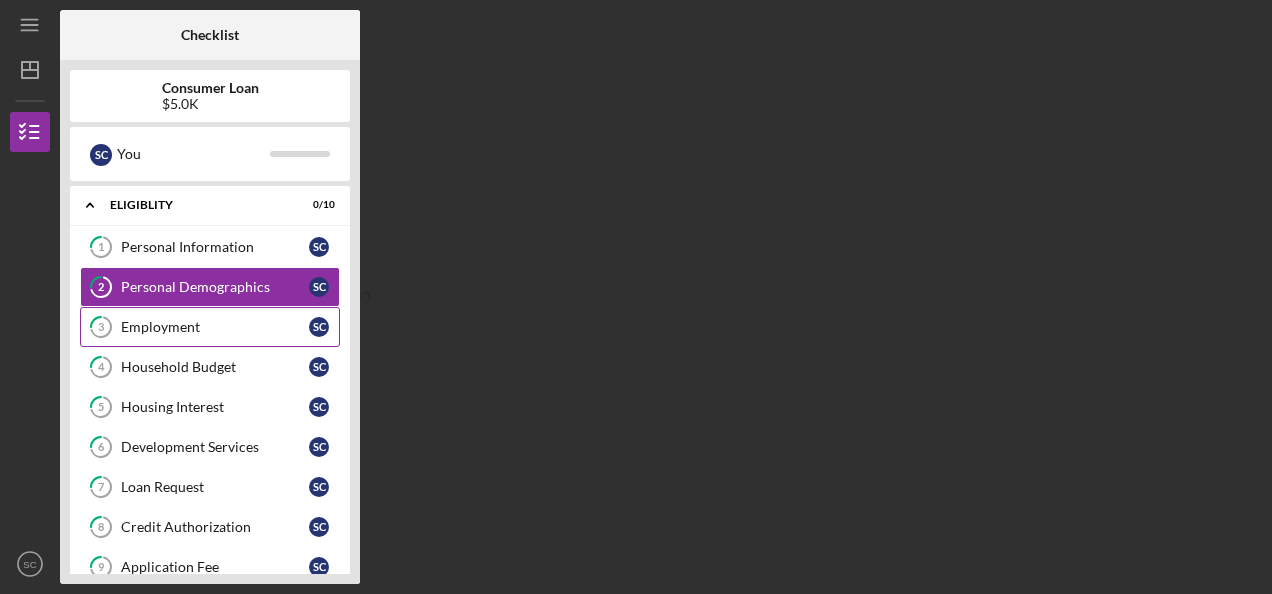 click on "3 Employment S C" at bounding box center (210, 327) 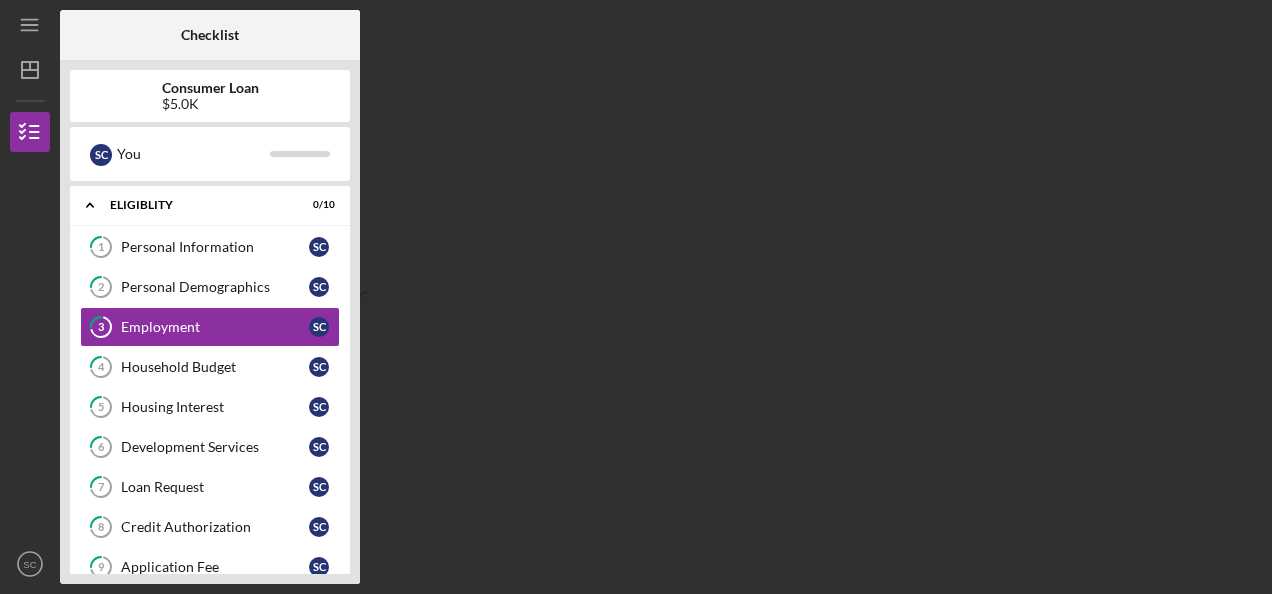 click on "Checklist Consumer Loan $5.0K S C You Icon/Expander Eligiblity 0 / 10 1 Personal Information S C 2 Personal Demographics S C 3 Employment S C 4 Household Budget  S C 5 Housing Interest S C 6 Development Services S C 7 Loan Request S C 8 Credit Authorization S C 9 Application Fee S C You Are Ready For The Next Section 10 You Are Ready For The Next Section S C Icon/Expander Documentation 0 / 9 ID Verification 11 ID Verification S C Tribal ID 12 Tribal ID S C Social Security Card 13 Social Security Card S C Paystubs (4 Most Recent) 14 Paystubs (4 Most Recent) S C Bank Statement (1 month) 15 Bank Statement (1 month) S C Direct Deposit Authorization Form 16 Direct Deposit Authorization Form S C Bills 17 Bills S C Misc Documents 18 Misc Documents S C Documentation Collection Documentation Collection S C Icon/Expander Decision 0 / 1 Icon/Expander Funding 0 / 1 Icon/Expander Wrap up 0 / 1" at bounding box center (661, 297) 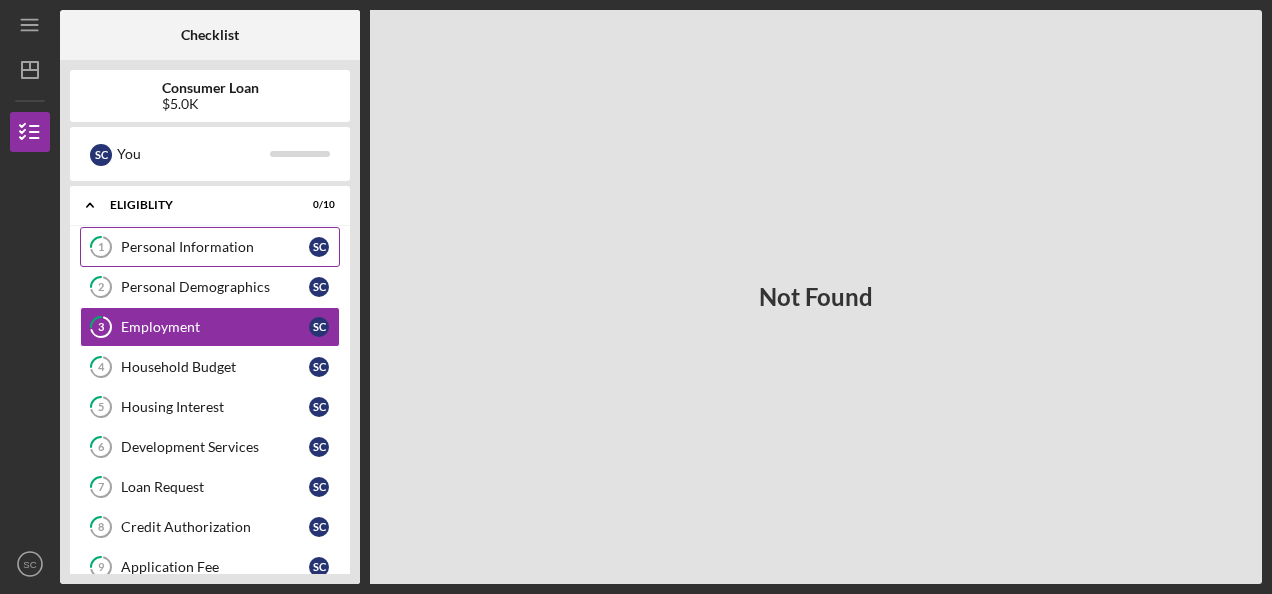 click on "Personal Information" at bounding box center [215, 247] 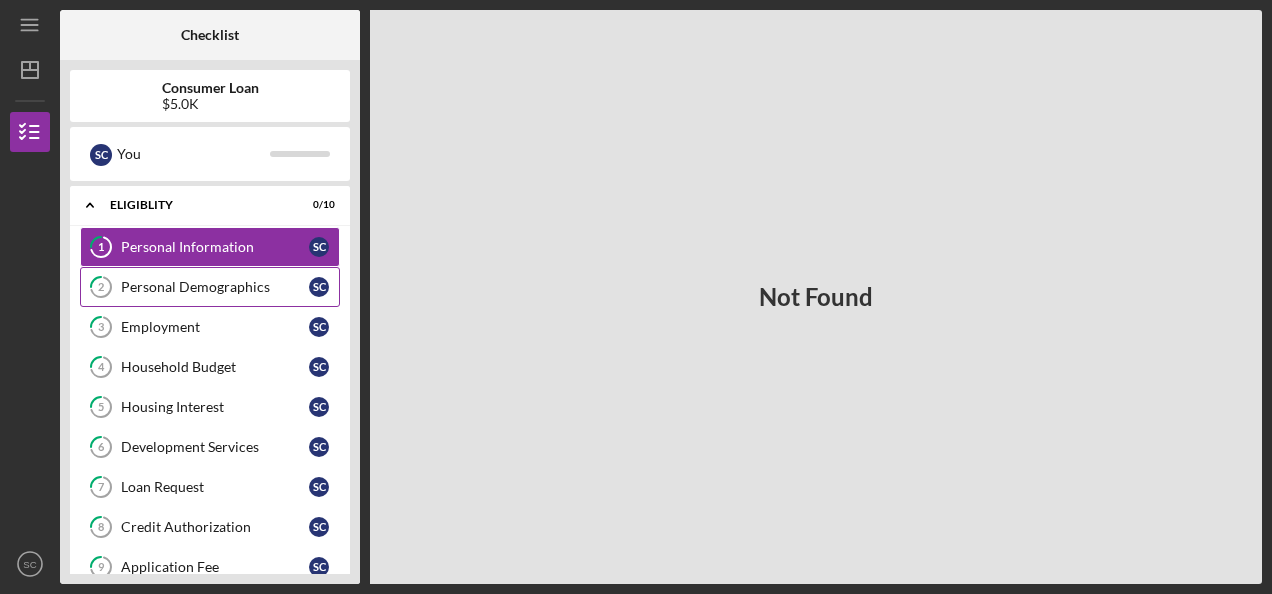 click on "Personal Demographics" at bounding box center (215, 287) 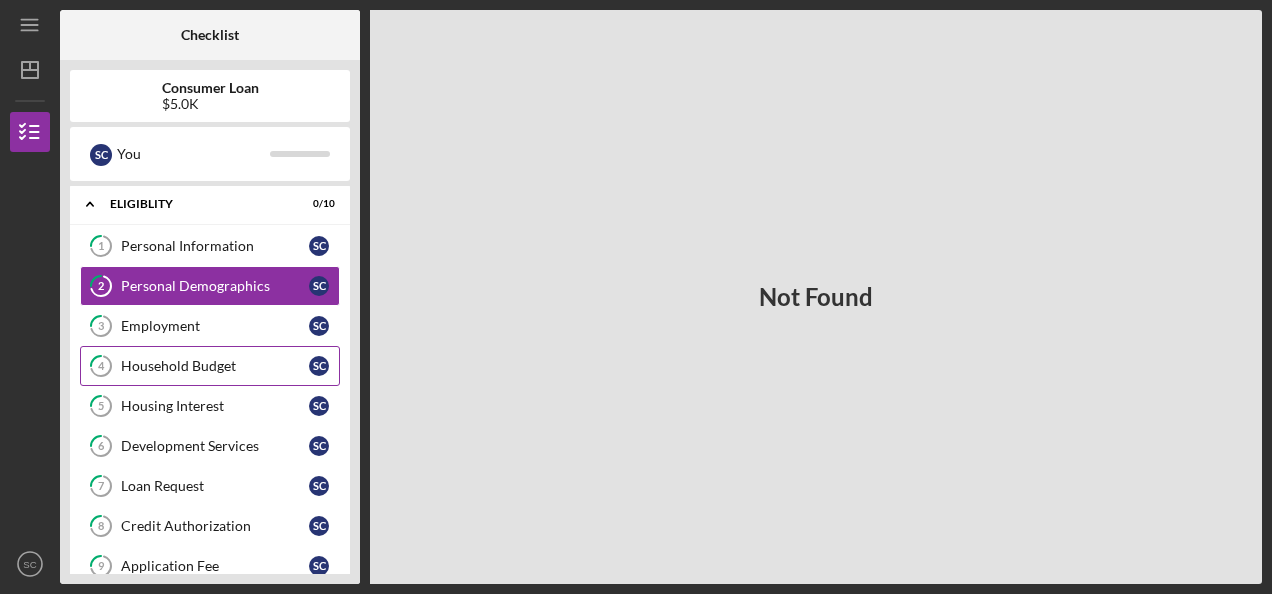 scroll, scrollTop: 0, scrollLeft: 0, axis: both 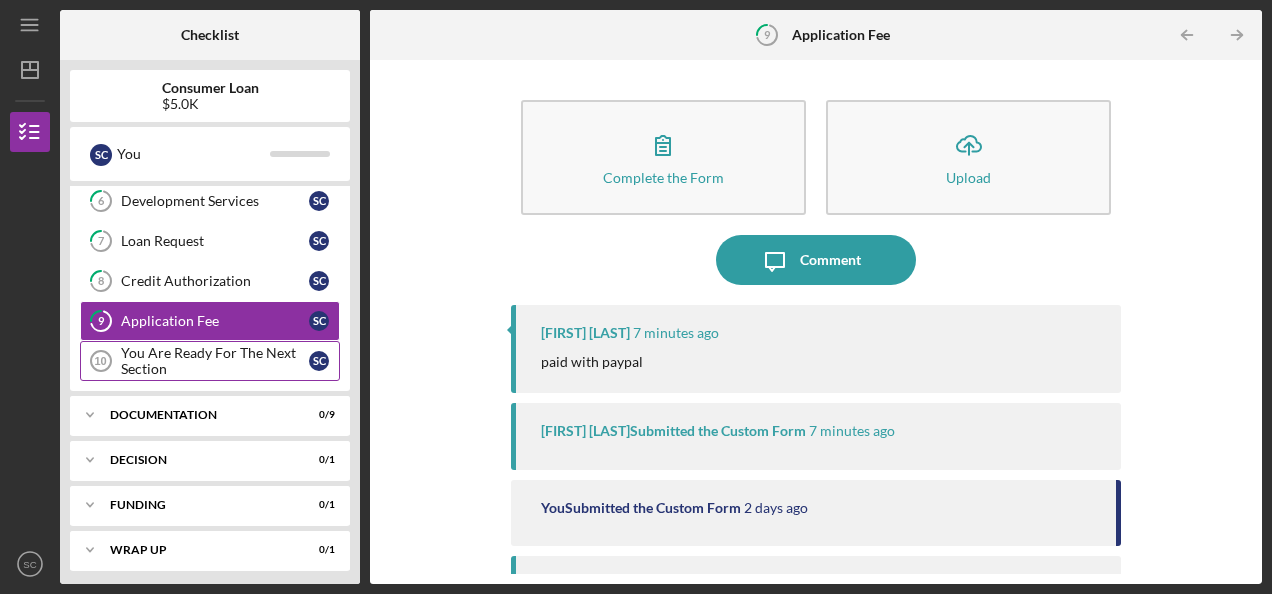 click on "You Are Ready For The Next Section" at bounding box center [215, 361] 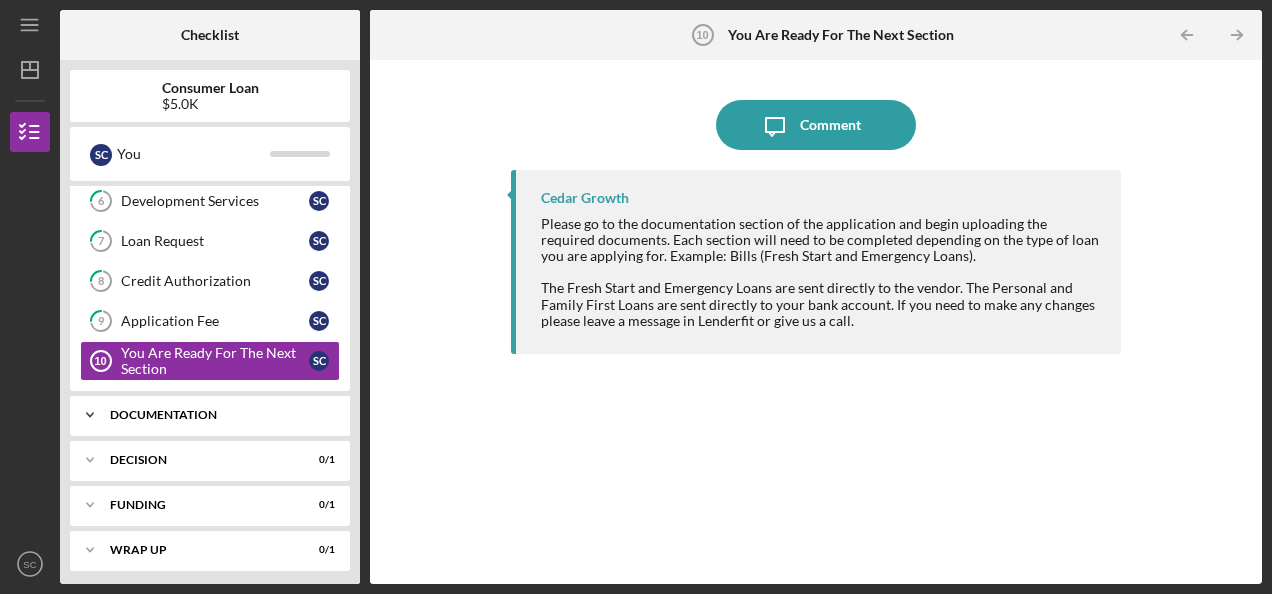 click on "Documentation" at bounding box center (217, 415) 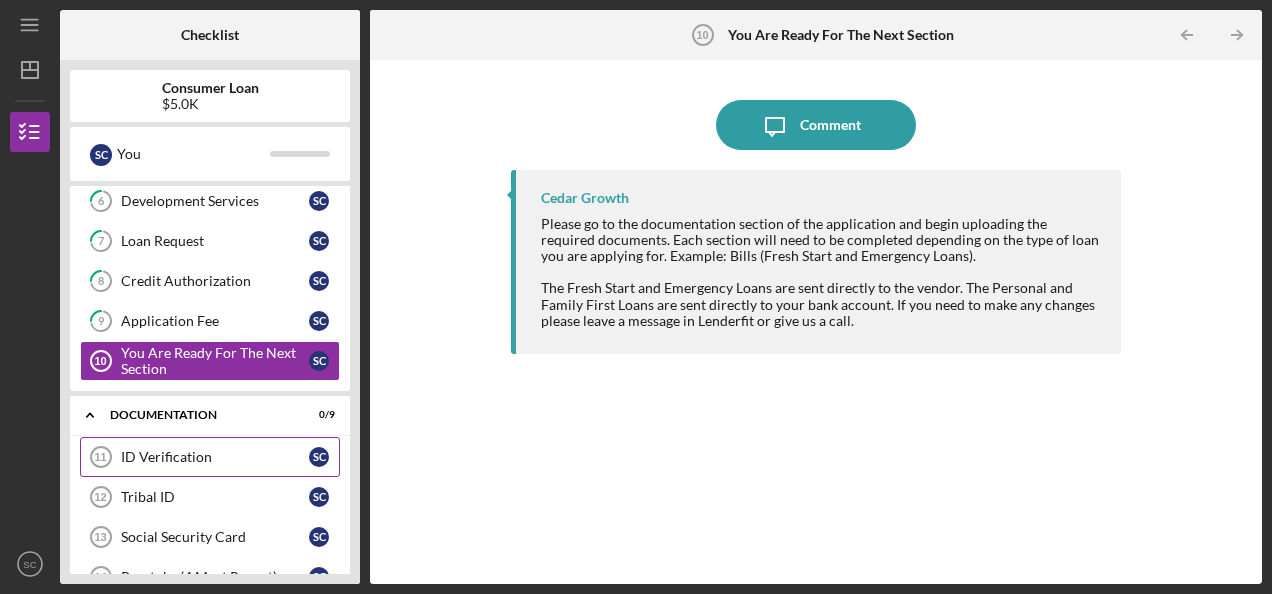 click on "ID Verification" at bounding box center (215, 457) 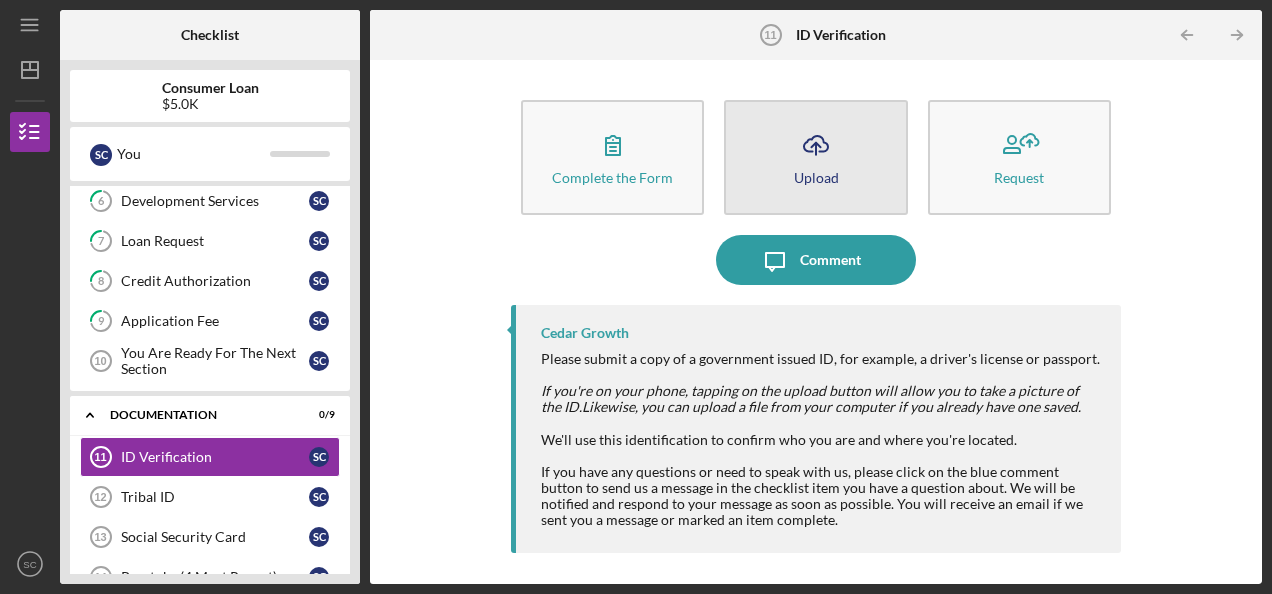 click on "Icon/Upload" 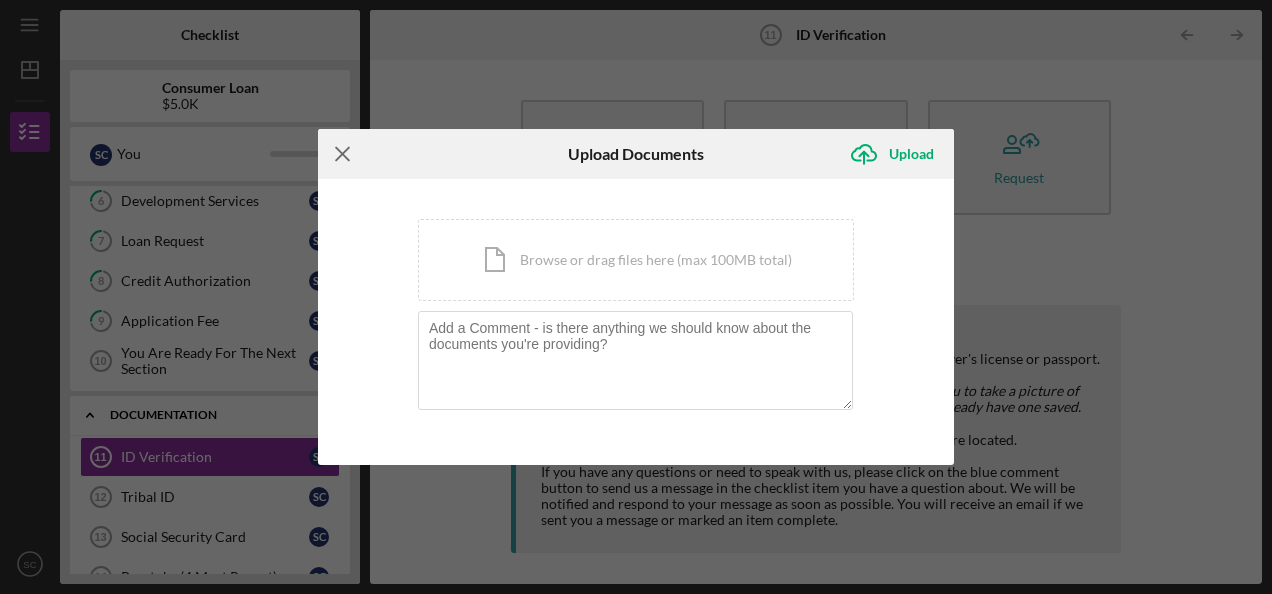 click on "Icon/Menu Close" 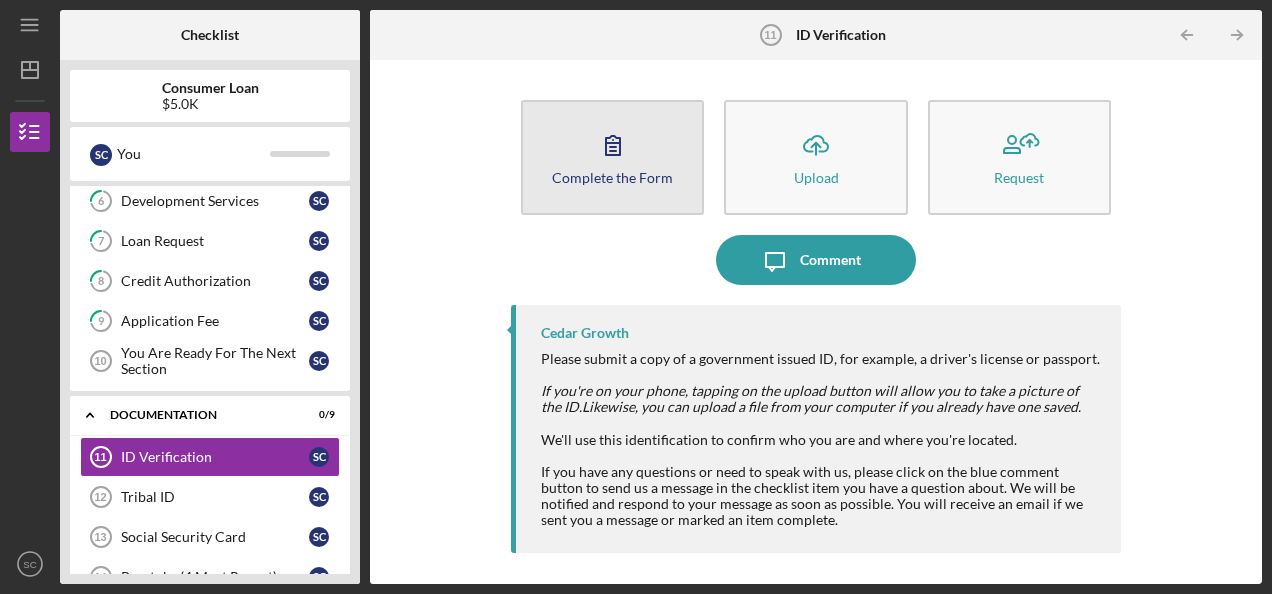 click 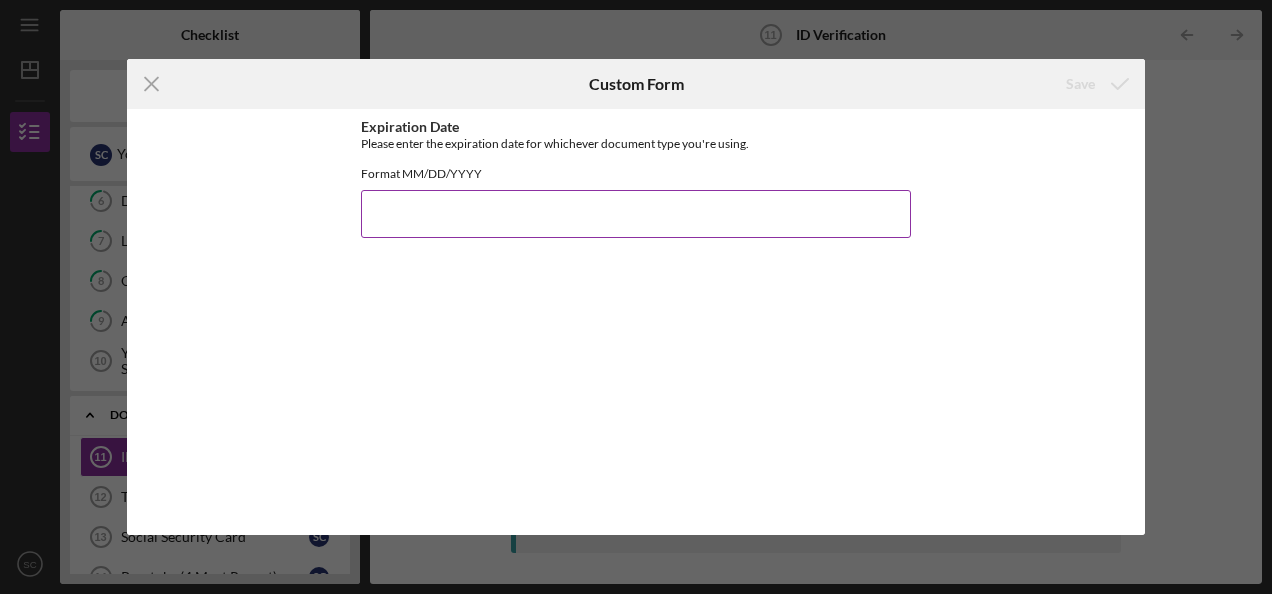 click on "Expiration Date" at bounding box center [636, 214] 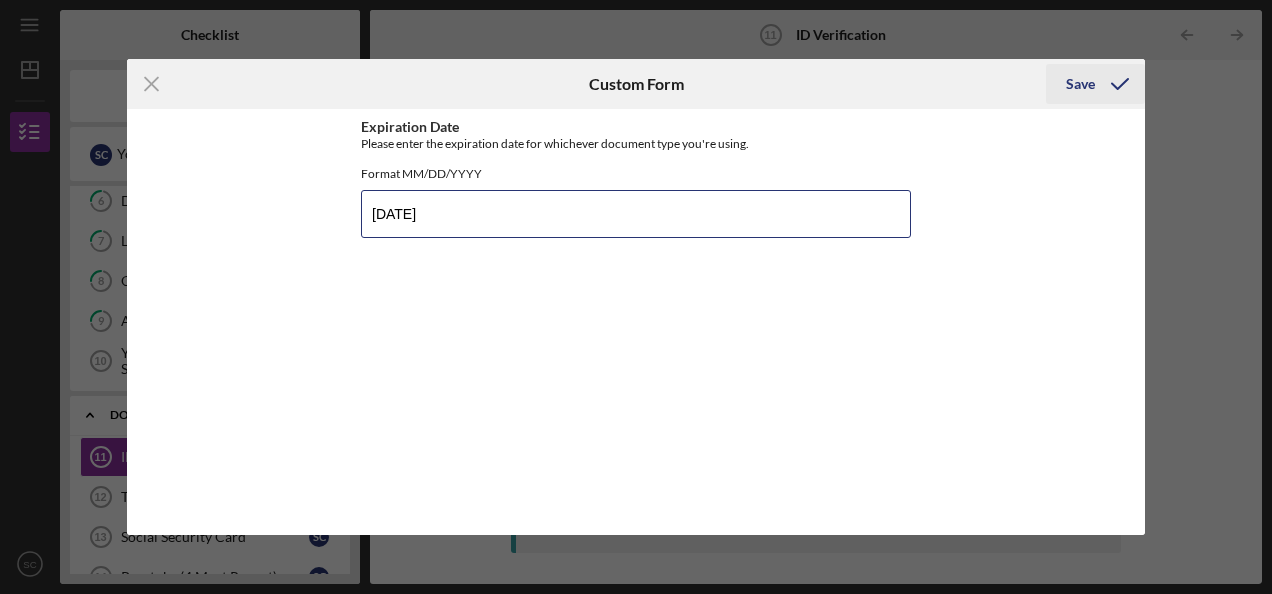 type on "06082031" 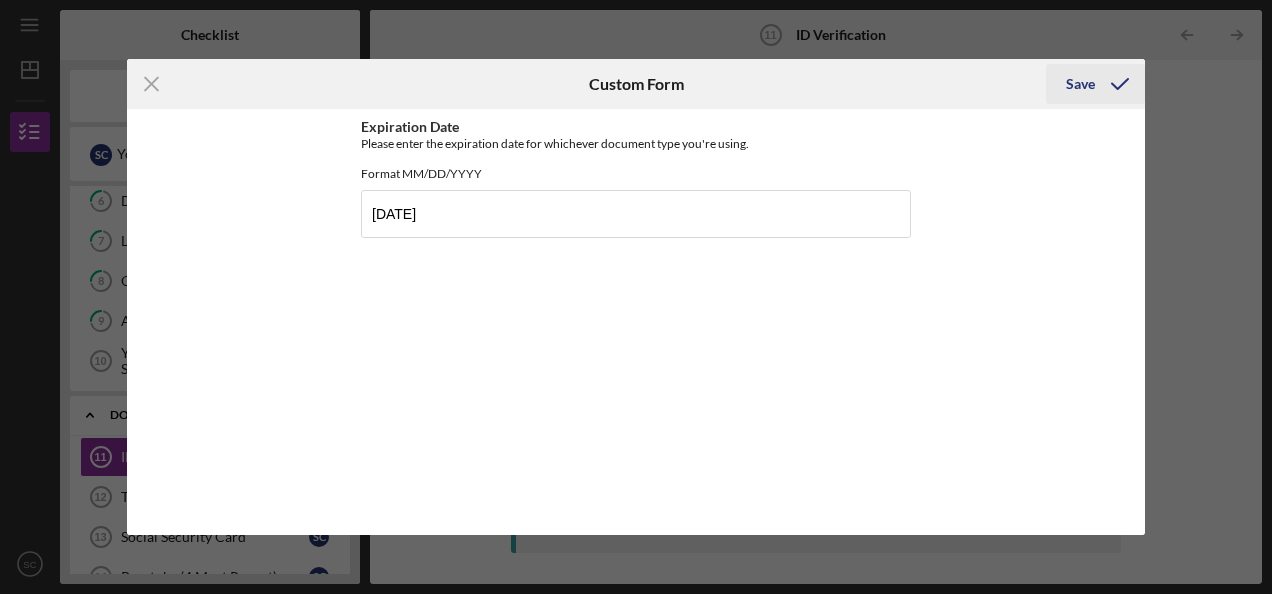 click on "Save" at bounding box center [1080, 84] 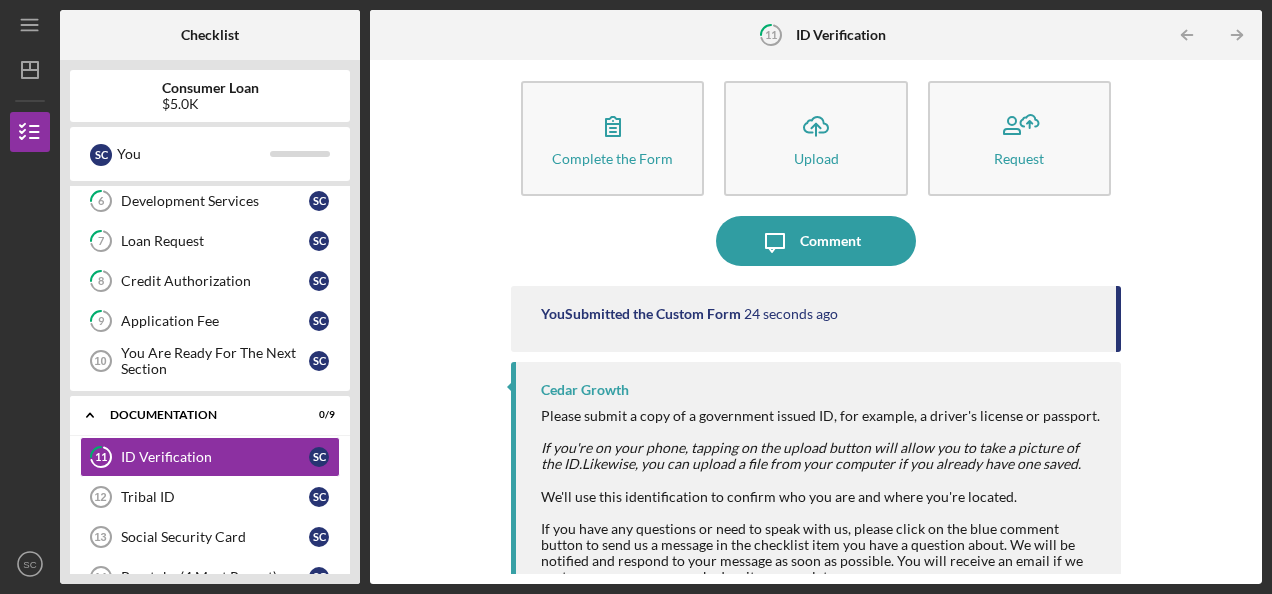 scroll, scrollTop: 0, scrollLeft: 0, axis: both 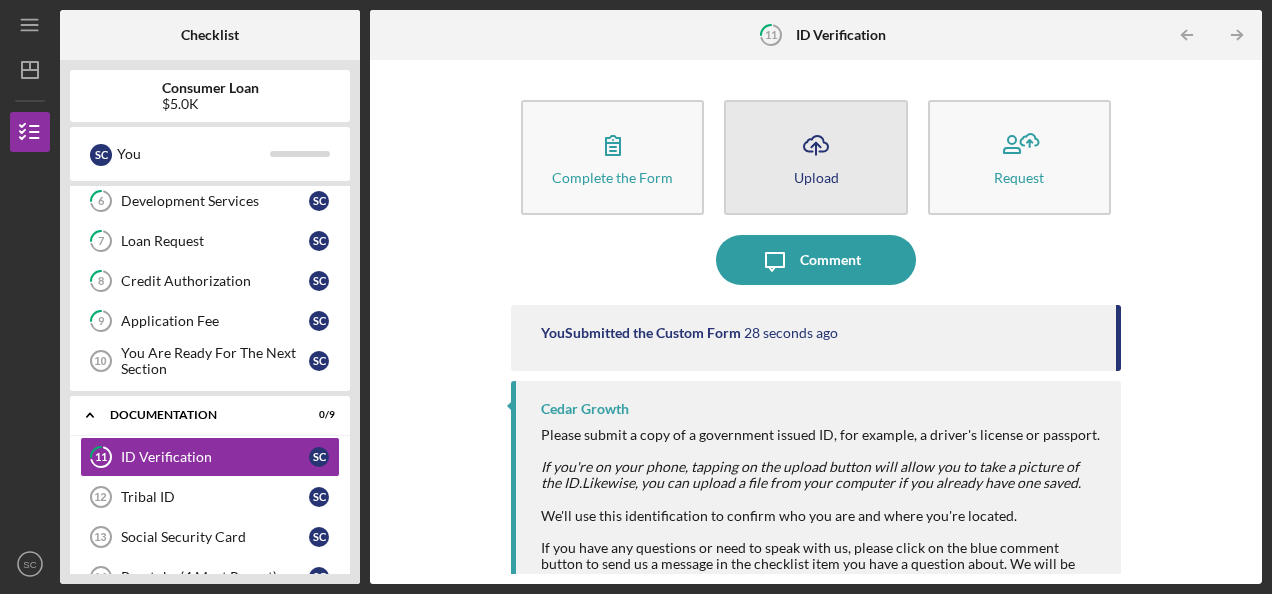click on "Icon/Upload" 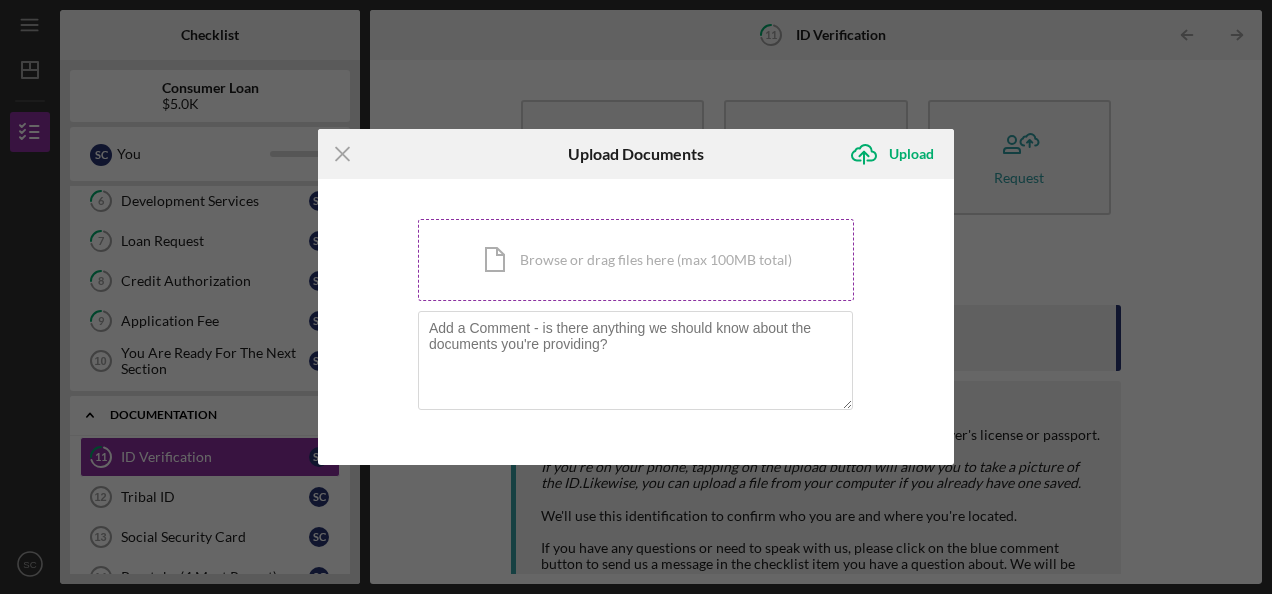 click on "Icon/Document Browse or drag files here (max 100MB total) Tap to choose files or take a photo" at bounding box center [636, 260] 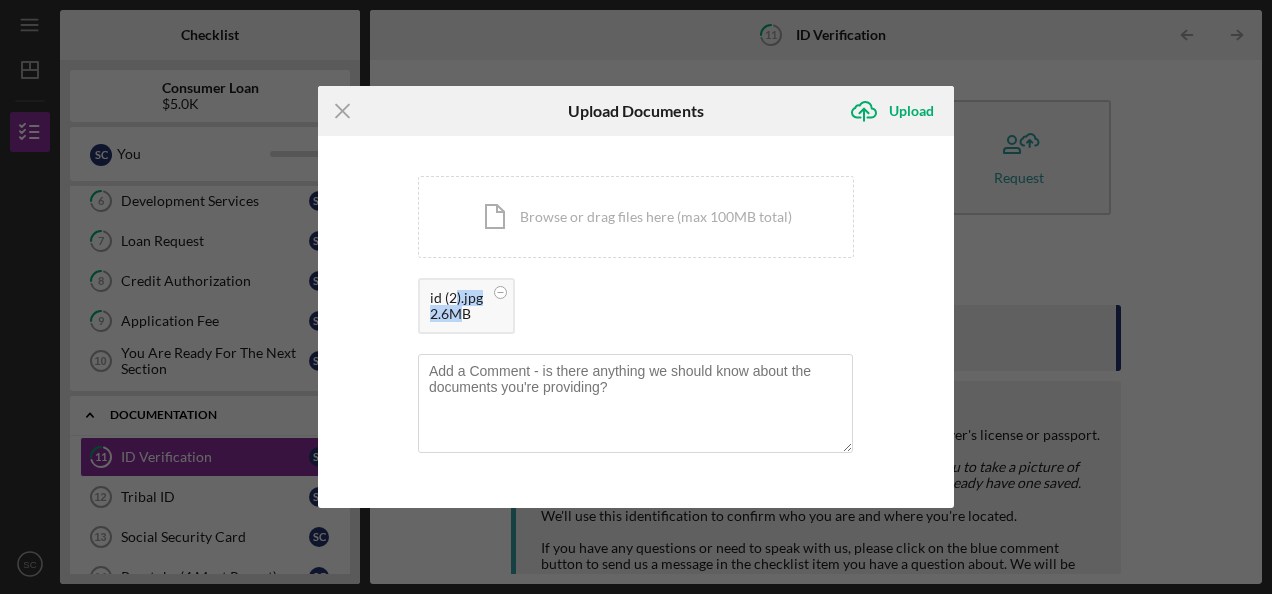 click on "id (2).jpg 2.6MB" at bounding box center (466, 306) 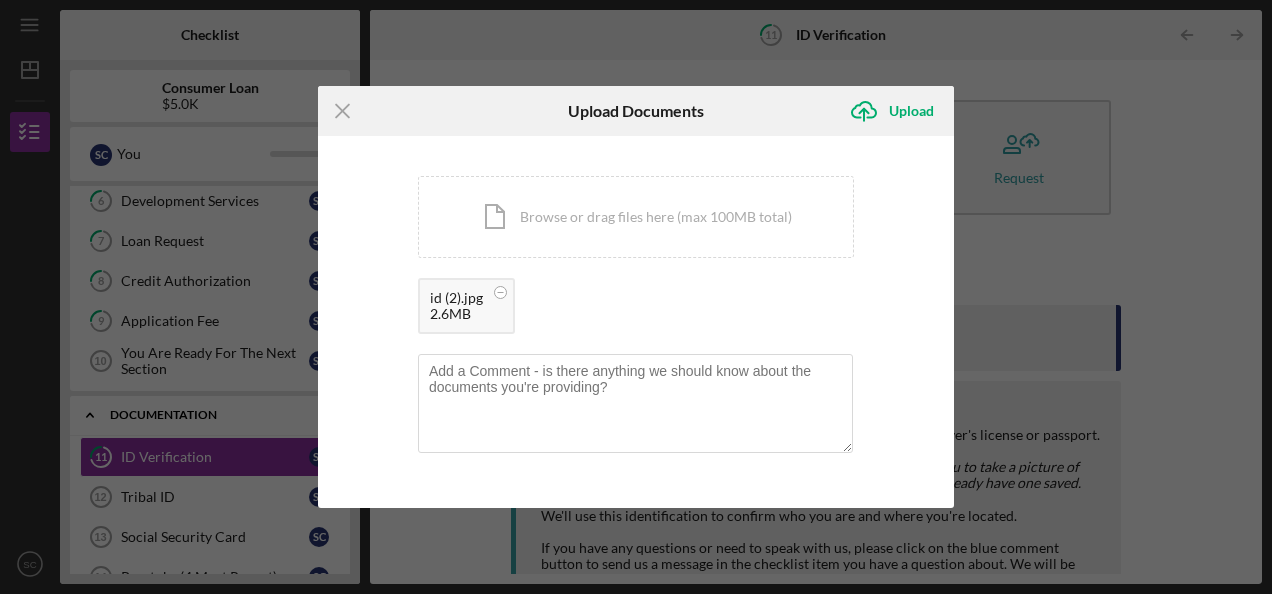 click on "2.6MB" at bounding box center (456, 314) 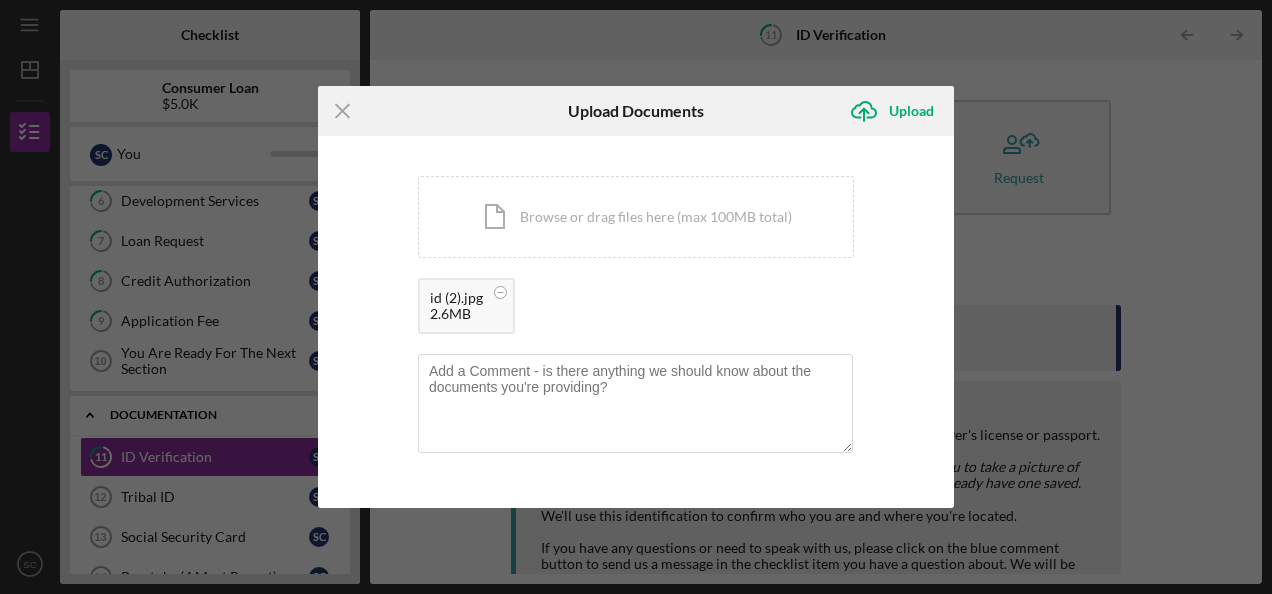 click on "id (2).jpg 2.6MB" at bounding box center (636, 311) 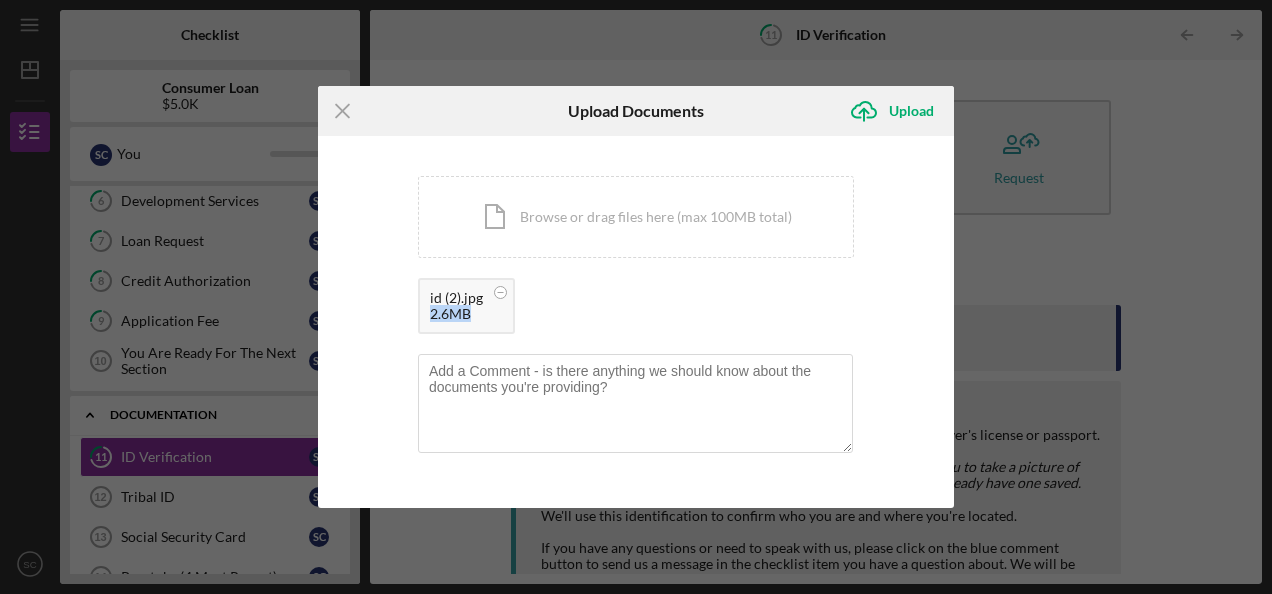 click on "2.6MB" at bounding box center [456, 314] 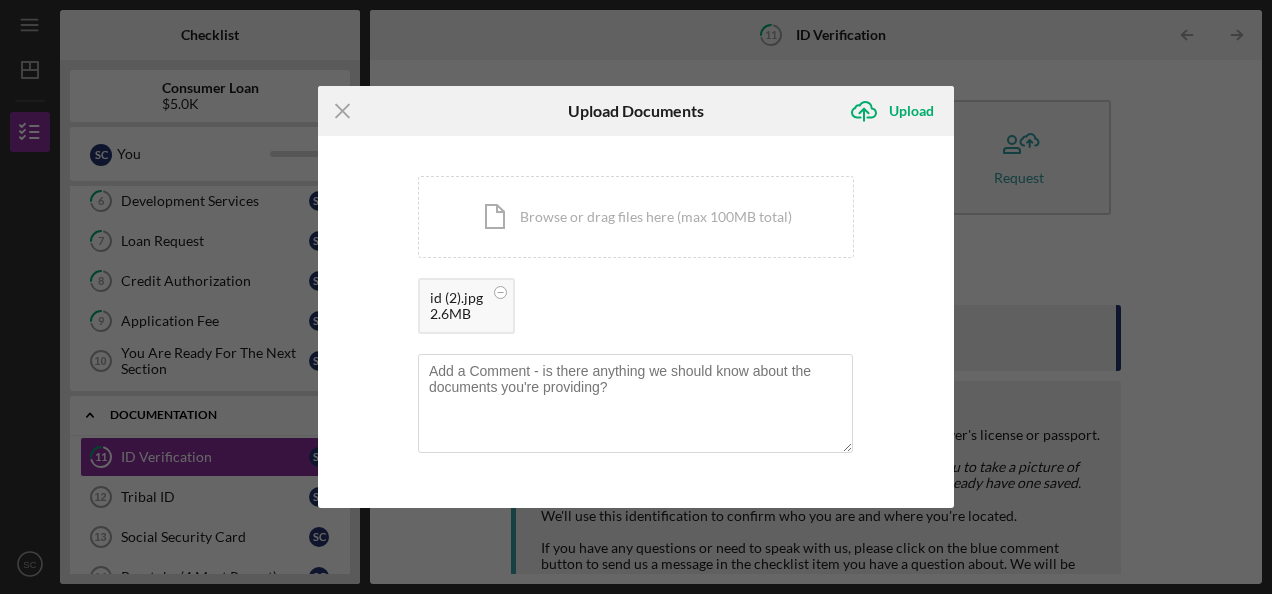 drag, startPoint x: 463, startPoint y: 310, endPoint x: 365, endPoint y: 302, distance: 98.32599 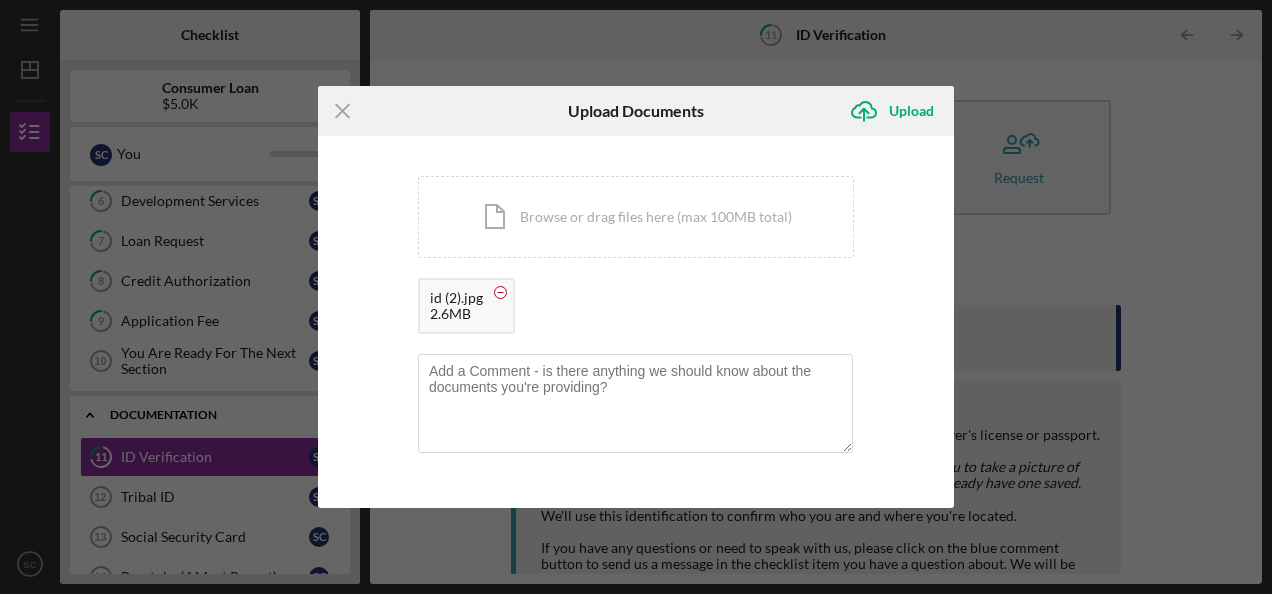 click 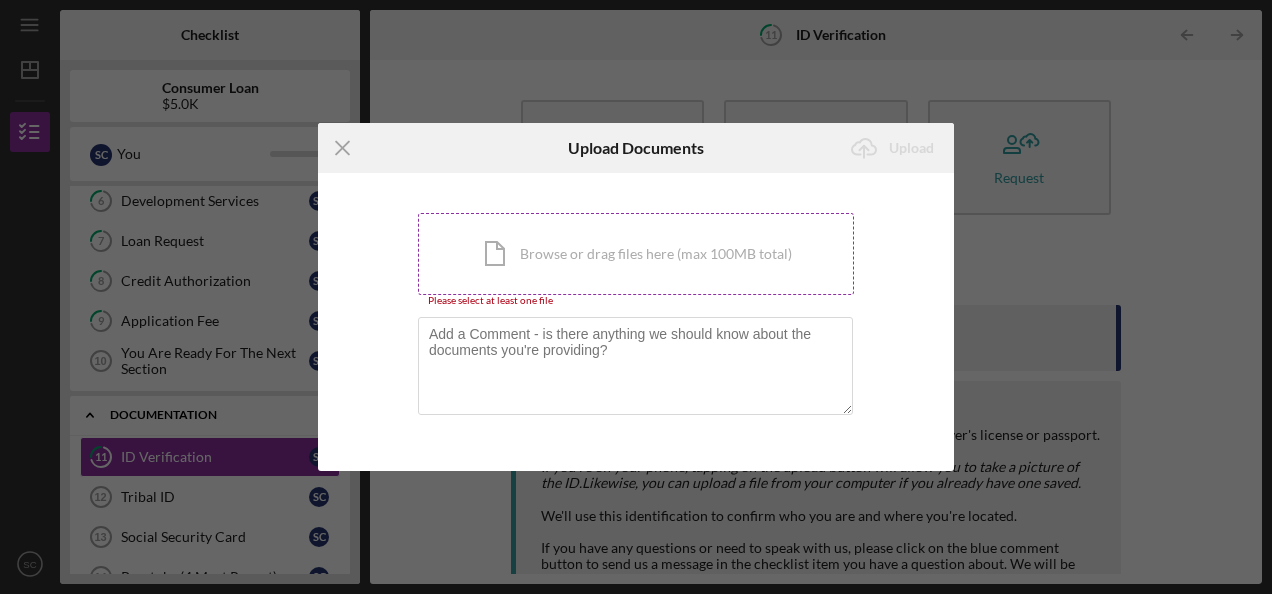 click on "Icon/Document Browse or drag files here (max 100MB total) Tap to choose files or take a photo" at bounding box center (636, 254) 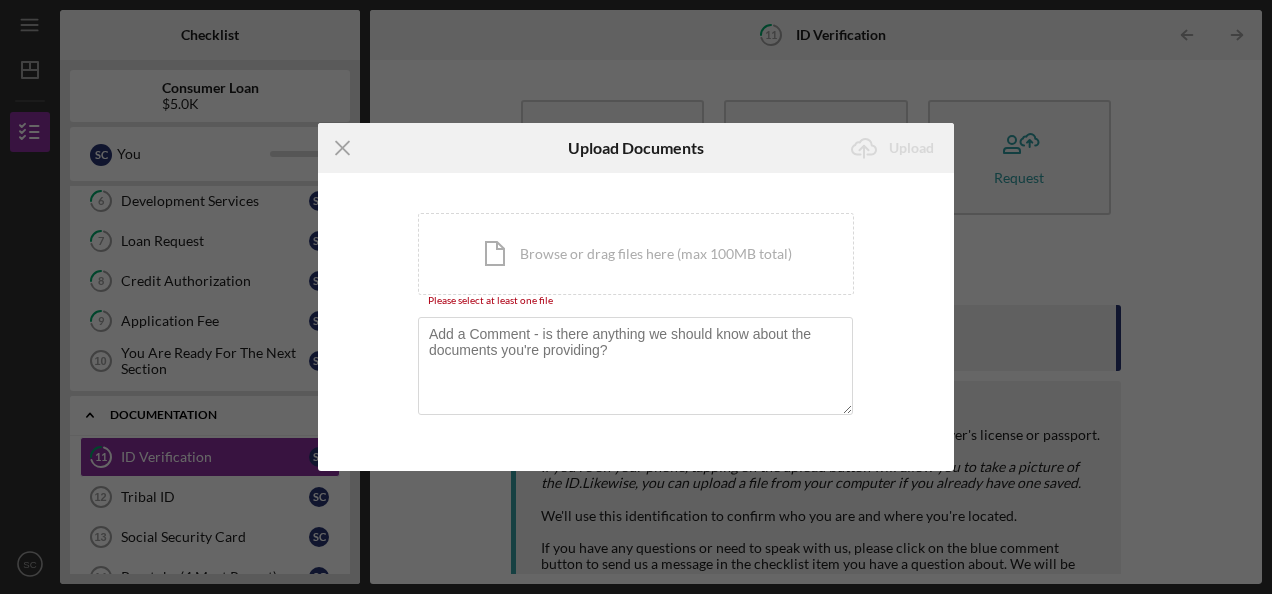 click on "Icon/Menu Close" 